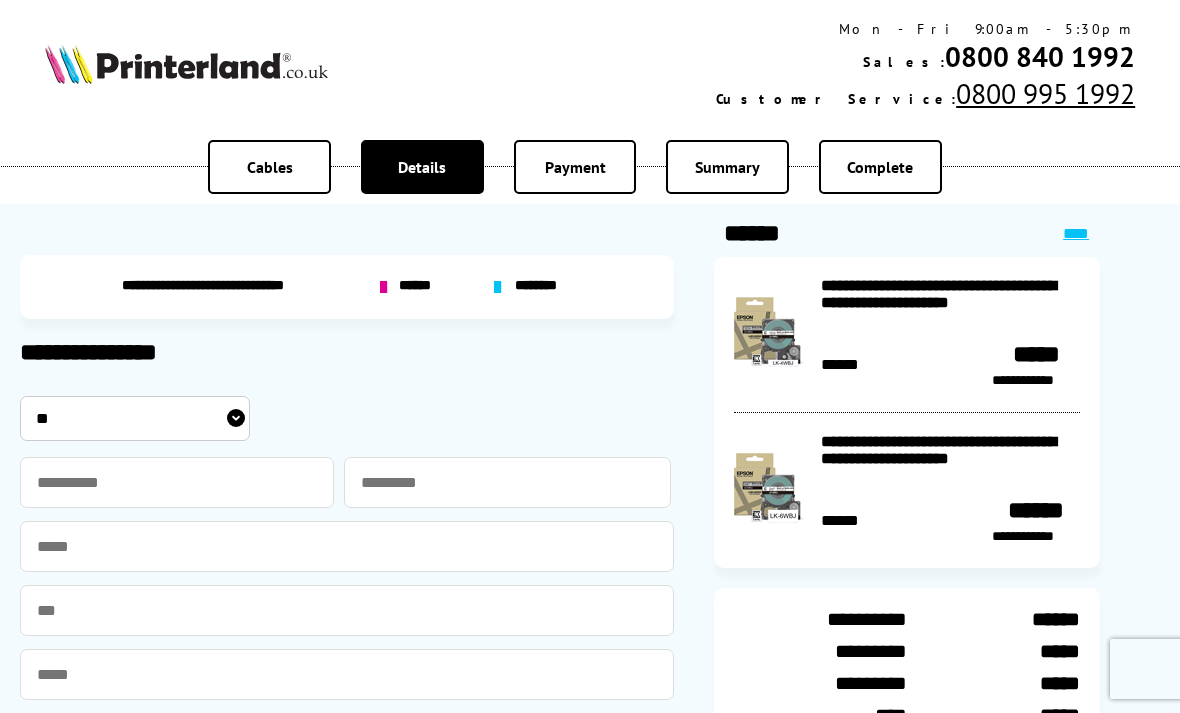 scroll, scrollTop: 0, scrollLeft: 0, axis: both 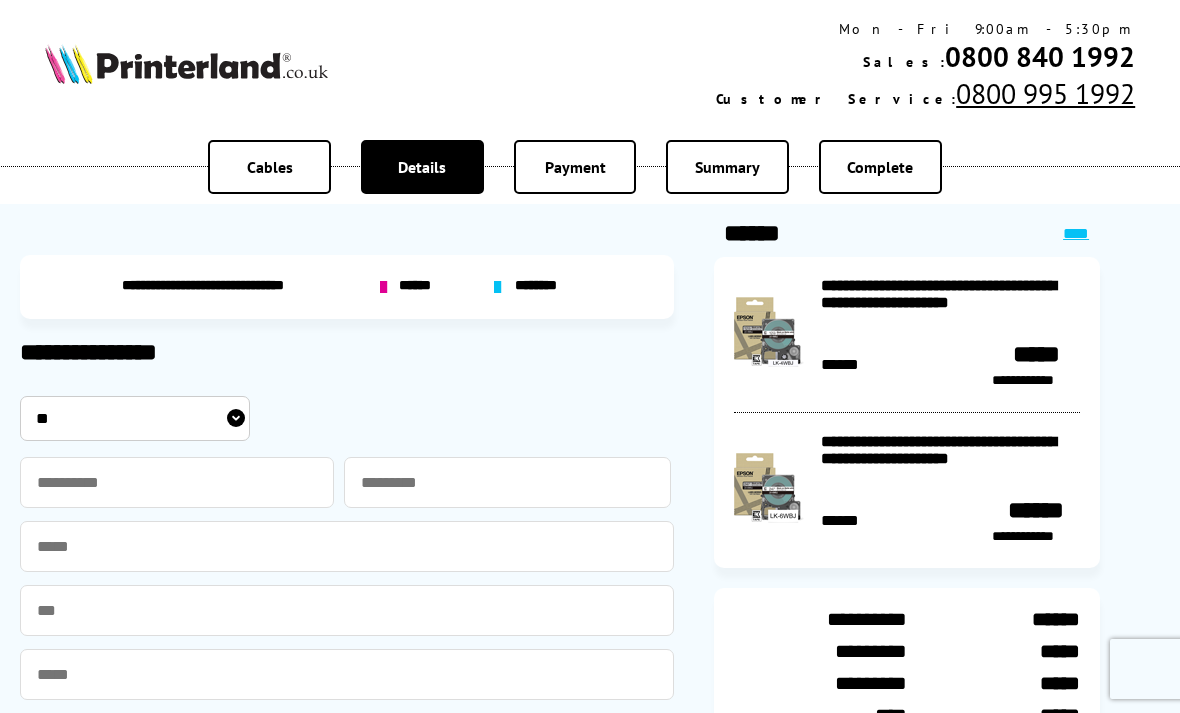 click on "******" at bounding box center [418, 287] 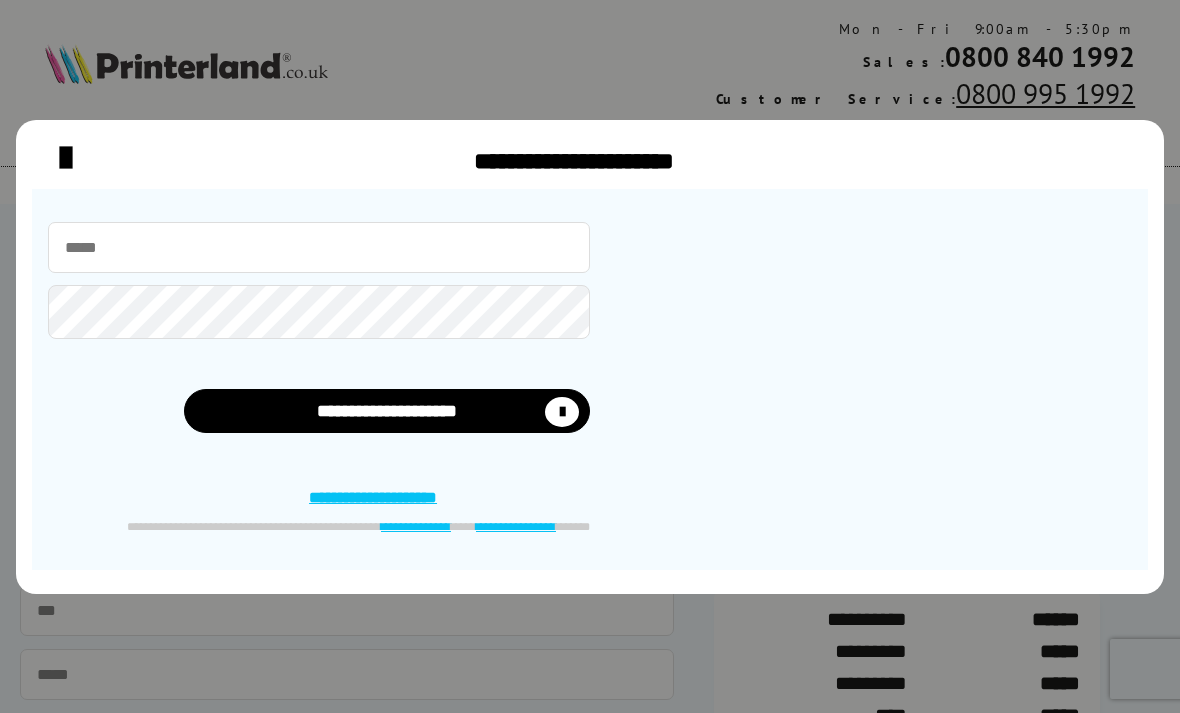 click at bounding box center [319, 247] 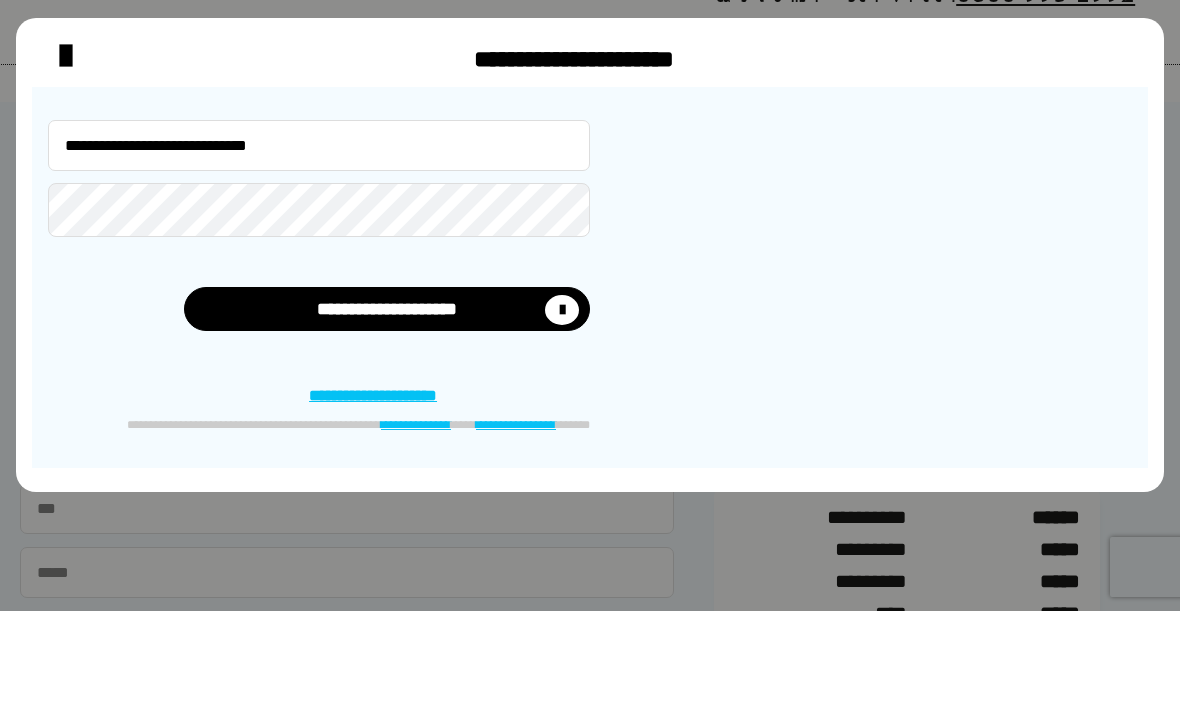 type on "**********" 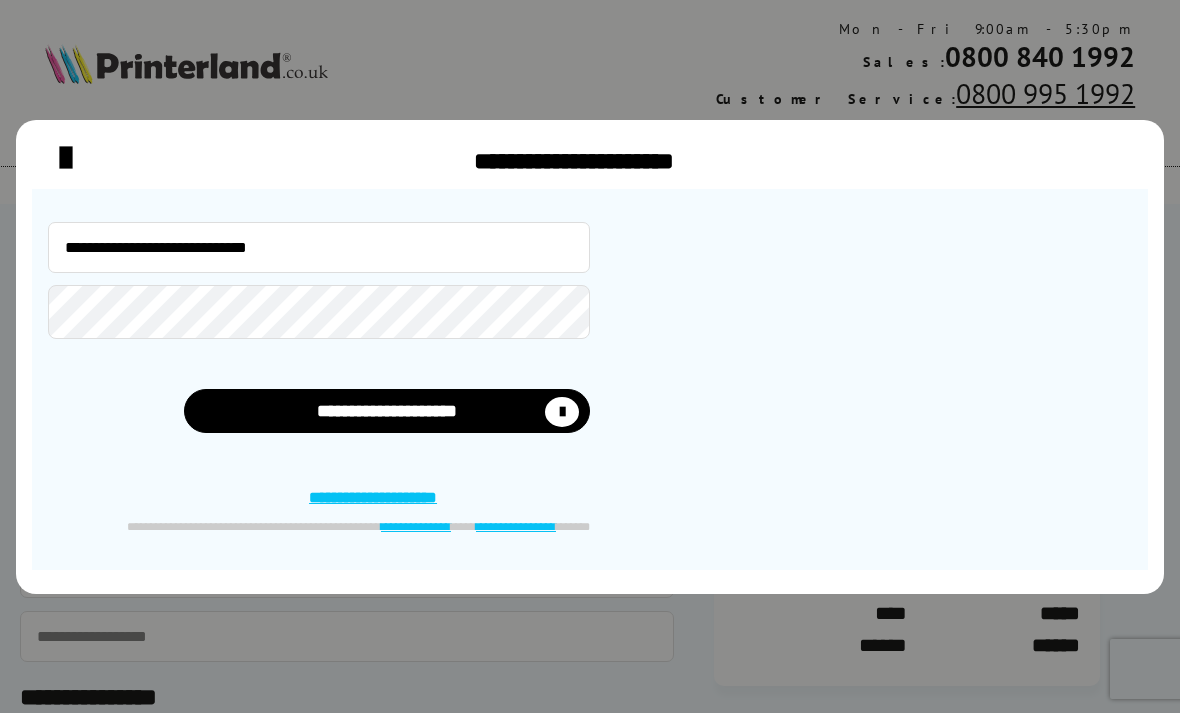 click on "**********" at bounding box center (387, 411) 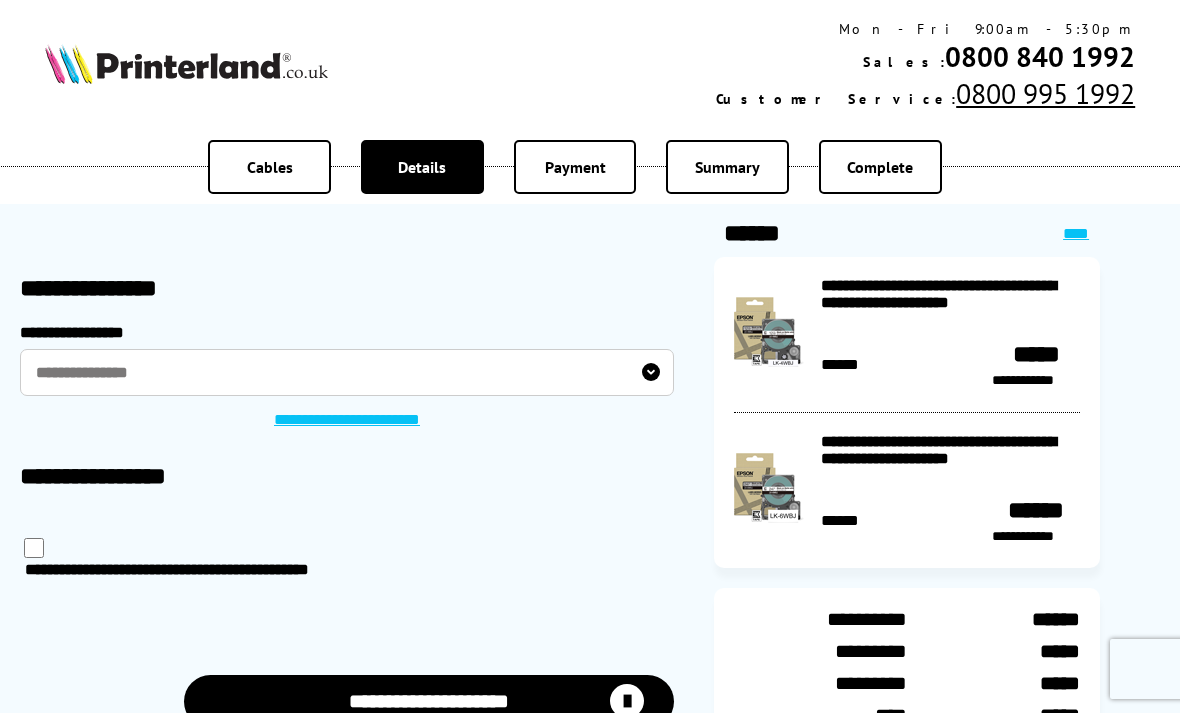 scroll, scrollTop: 0, scrollLeft: 0, axis: both 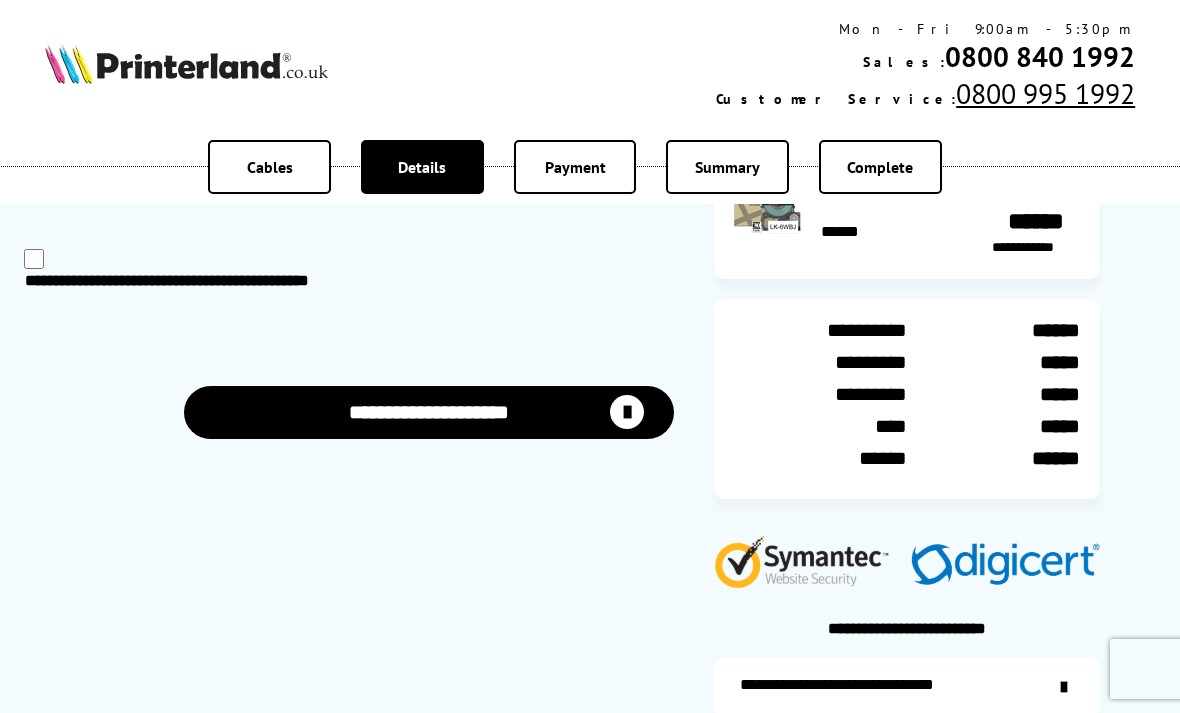 click at bounding box center (627, 412) 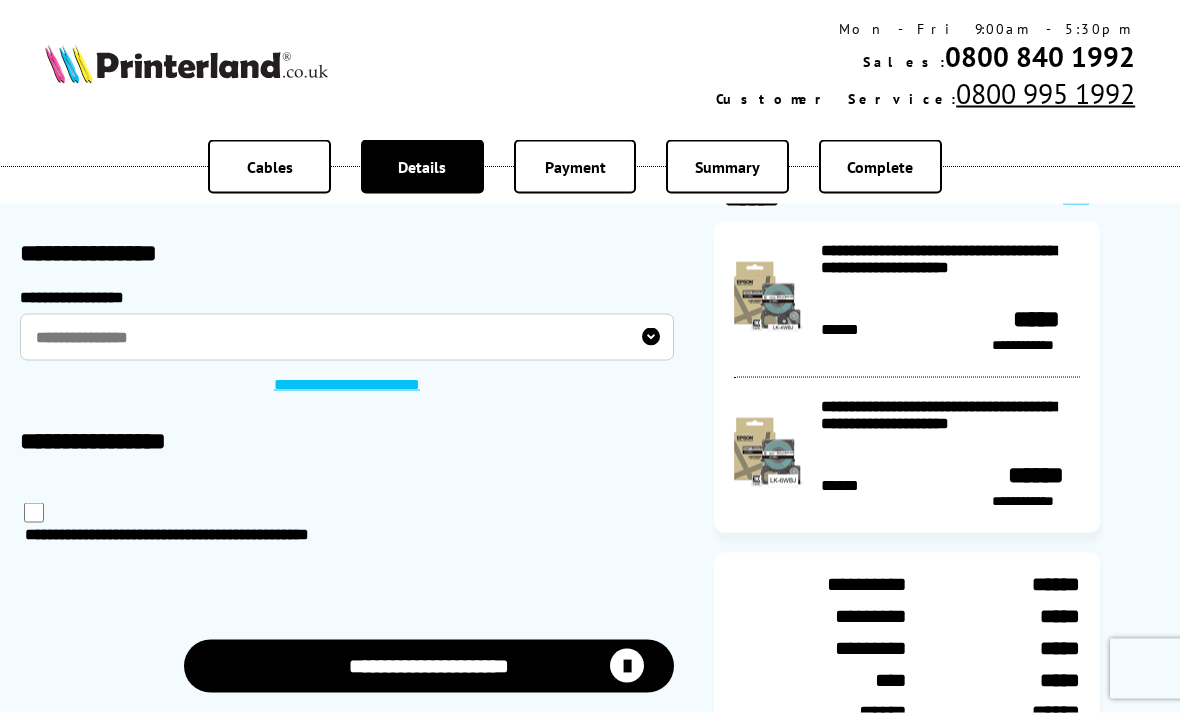 scroll, scrollTop: 35, scrollLeft: 0, axis: vertical 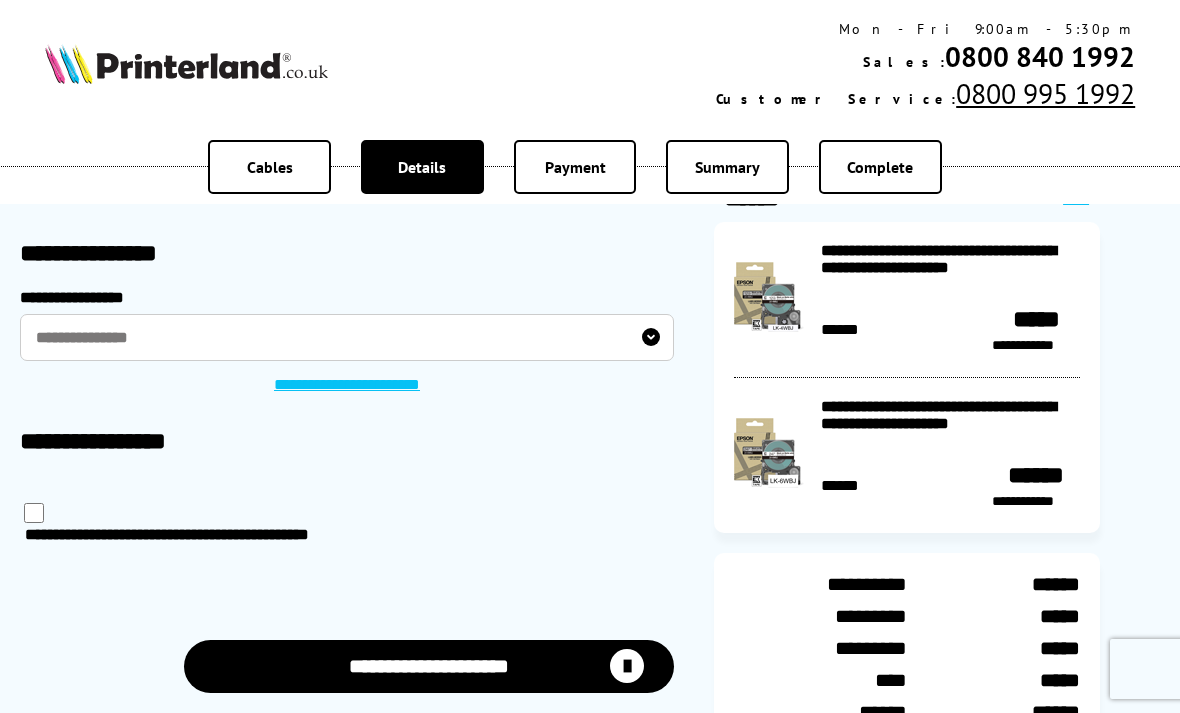 click on "**********" at bounding box center [347, 387] 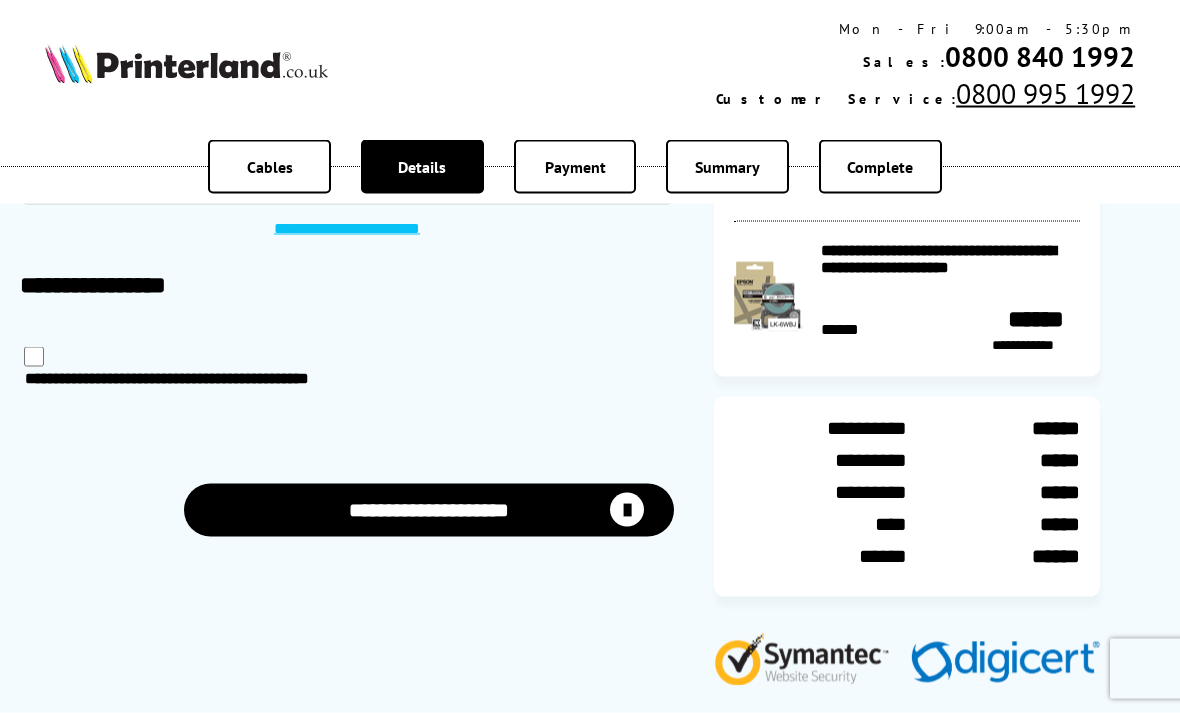 scroll, scrollTop: 192, scrollLeft: 0, axis: vertical 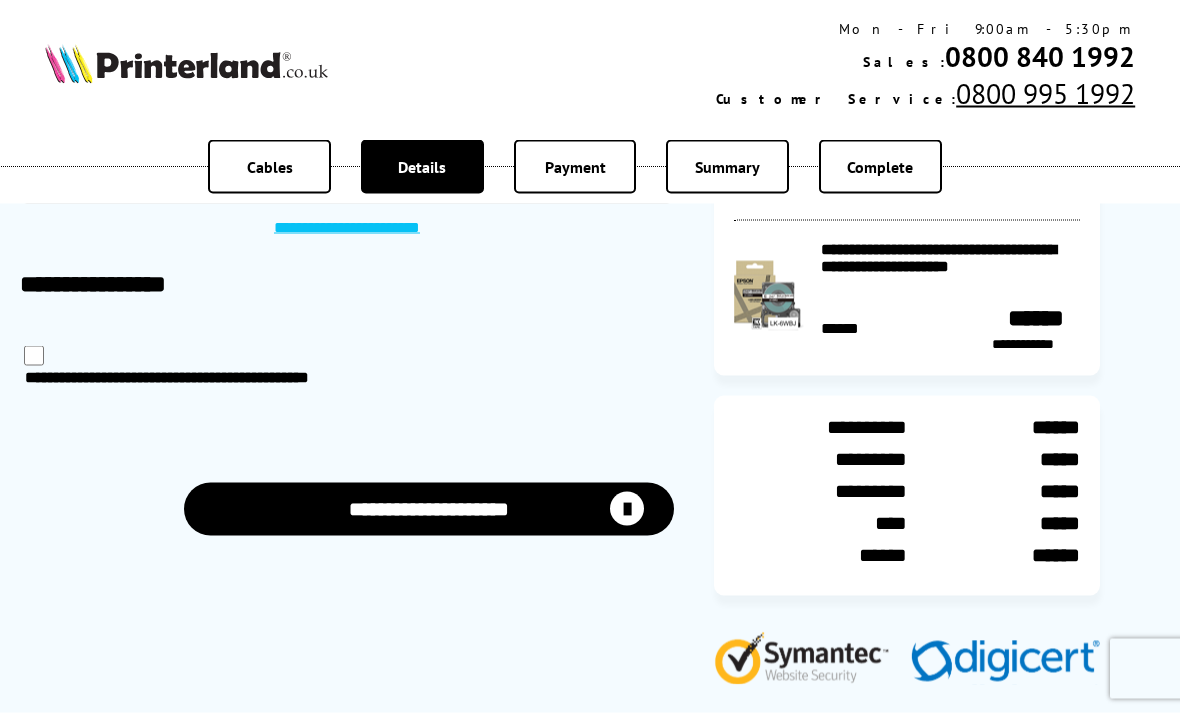 click at bounding box center [627, 509] 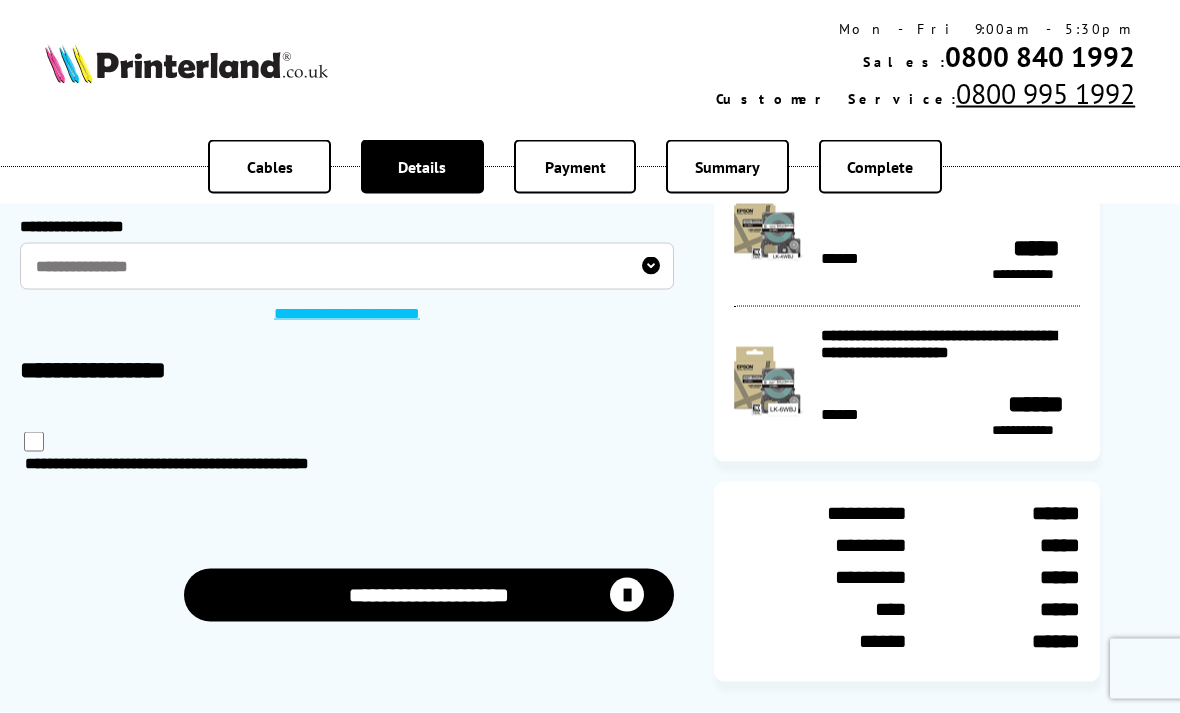 scroll, scrollTop: 0, scrollLeft: 0, axis: both 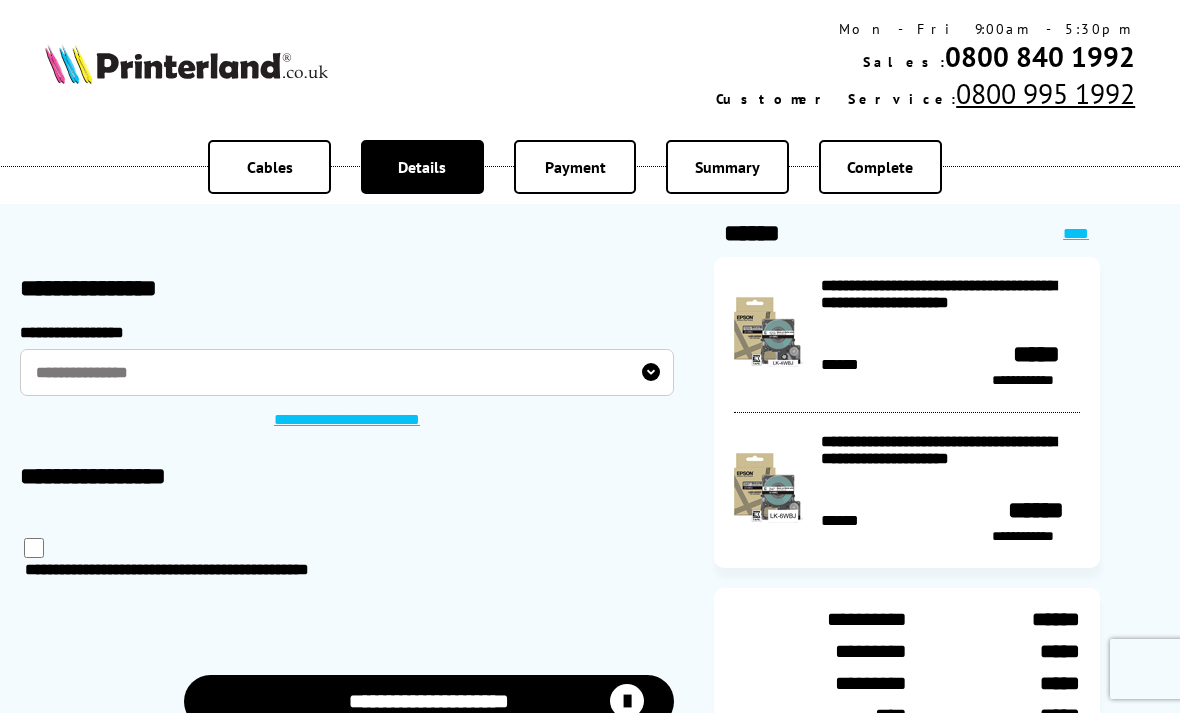 click on "**********" at bounding box center (347, 372) 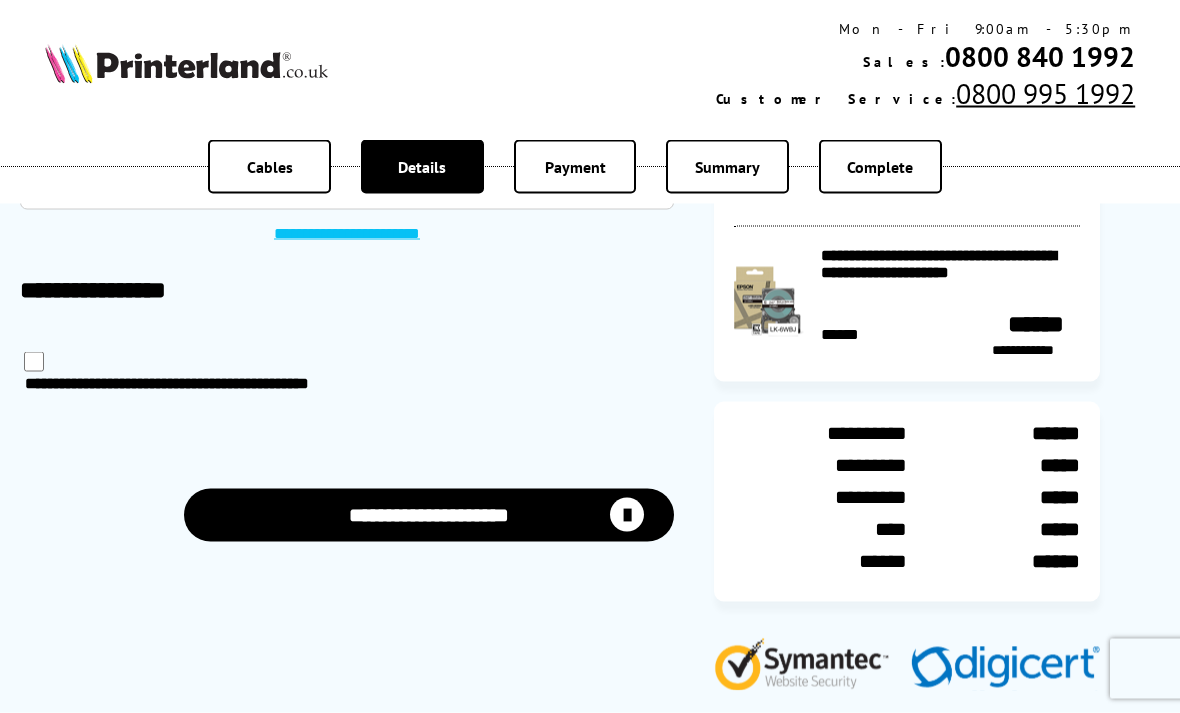 scroll, scrollTop: 0, scrollLeft: 0, axis: both 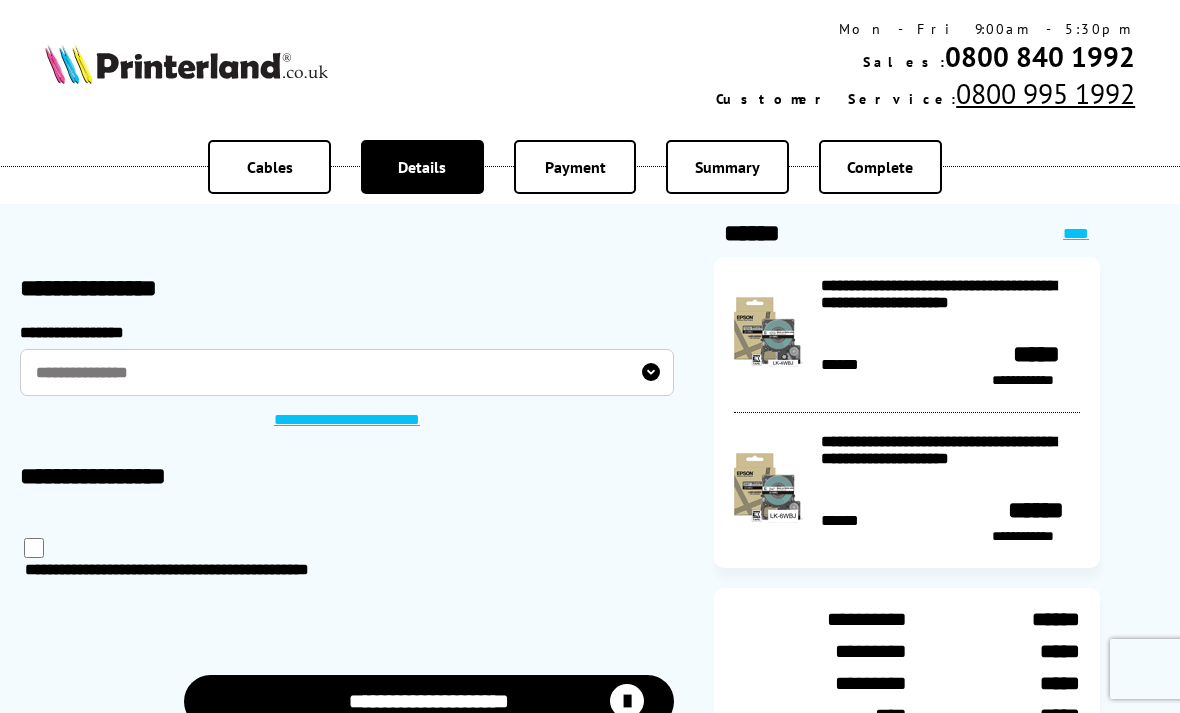 click on "****" at bounding box center (1076, 233) 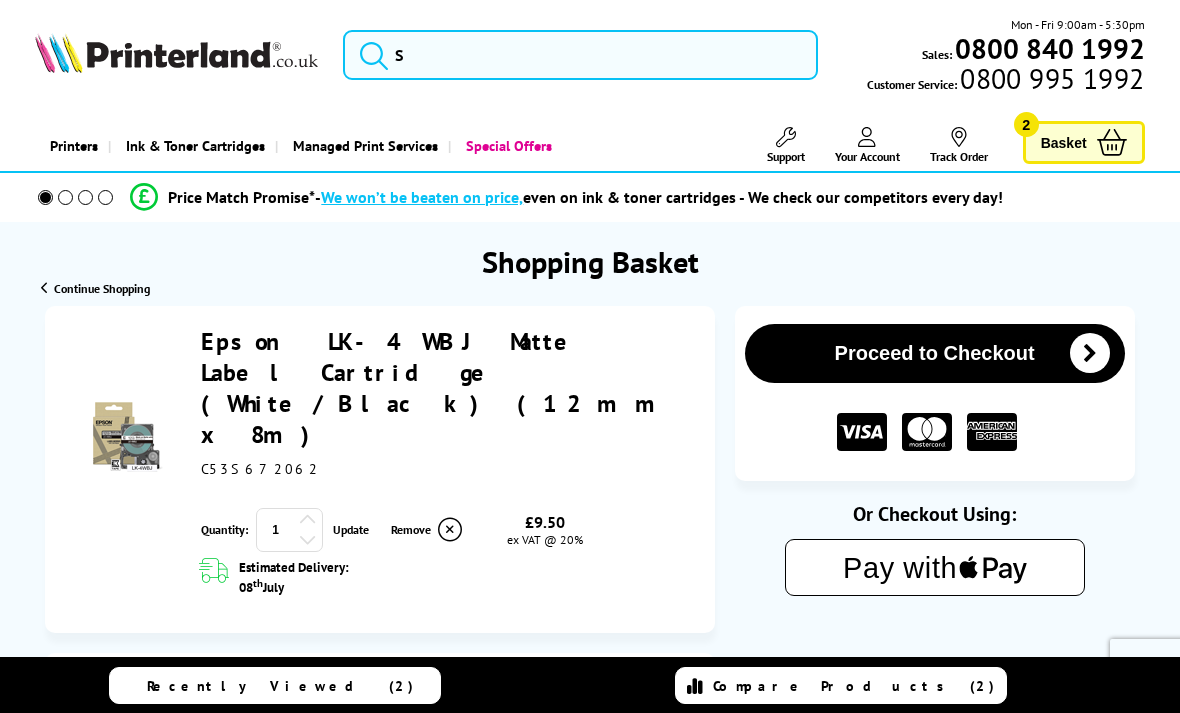 scroll, scrollTop: 0, scrollLeft: 0, axis: both 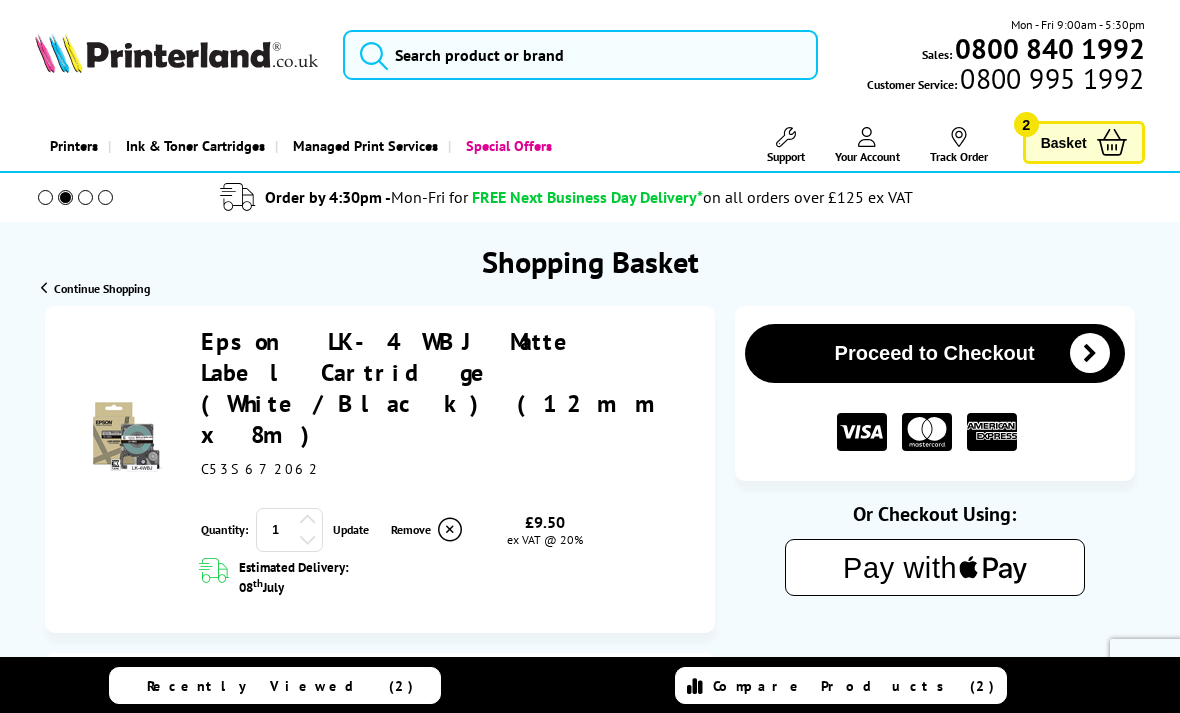click 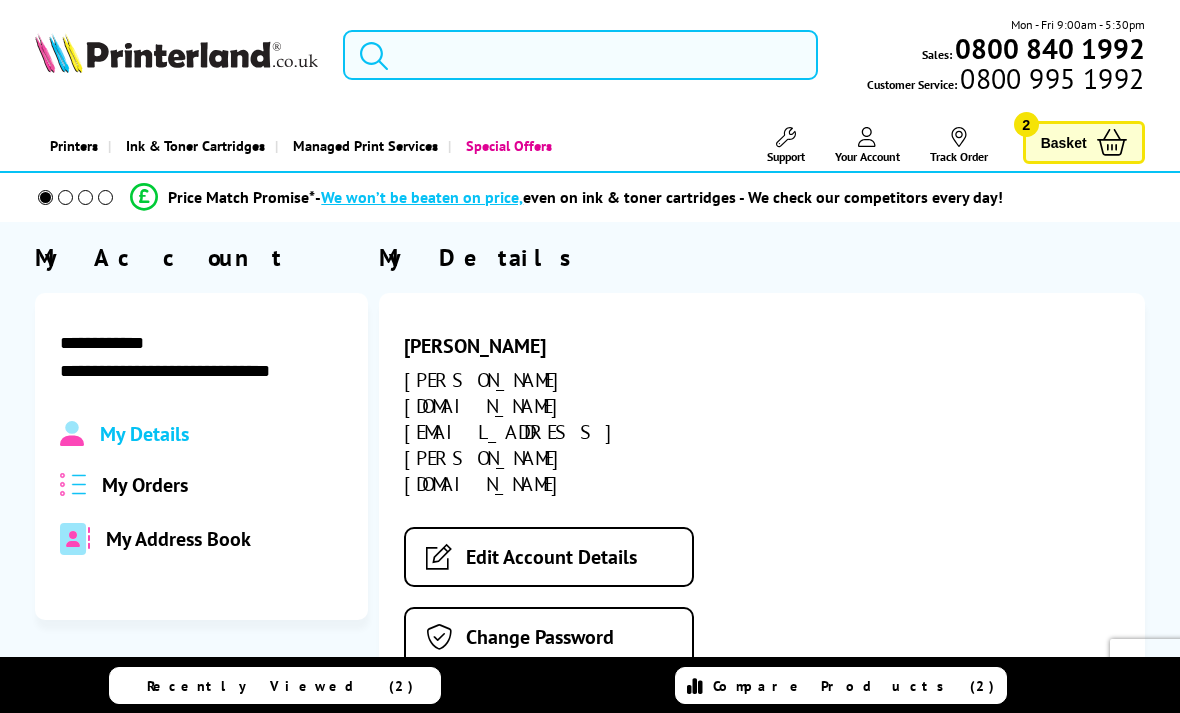 scroll, scrollTop: 0, scrollLeft: 0, axis: both 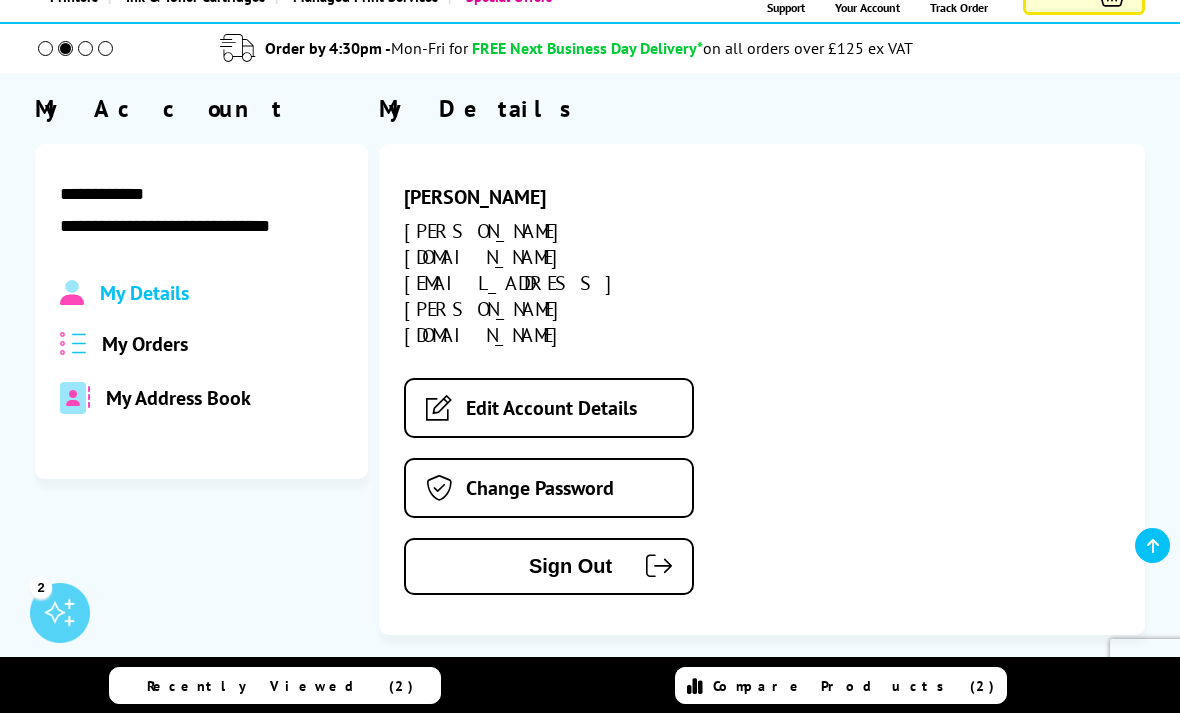 click on "My Address Book" at bounding box center (178, 398) 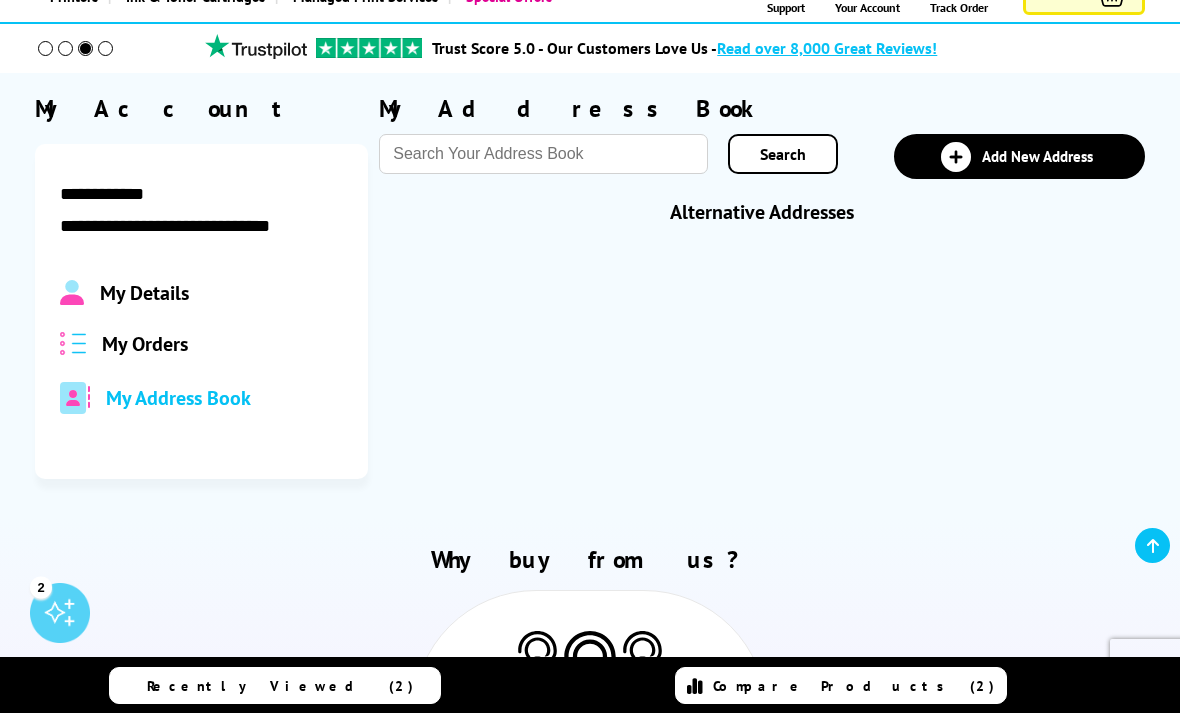 click on "Add New Address" at bounding box center (1037, 156) 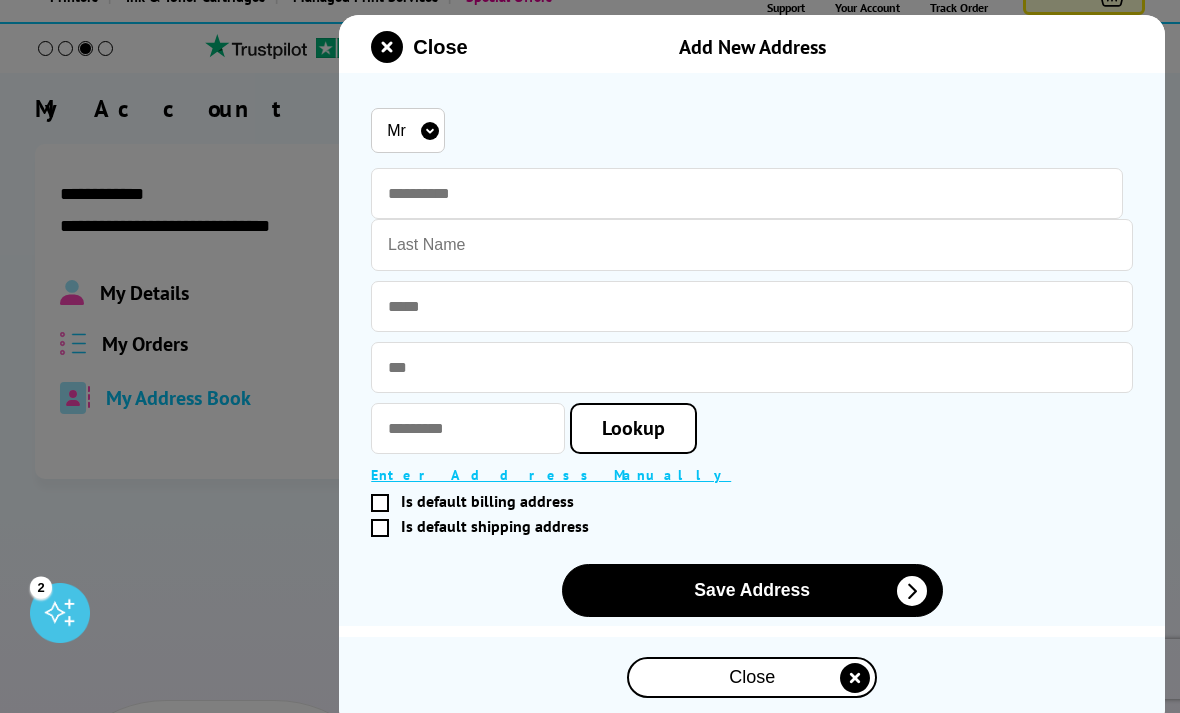 click on "Mr
Miss
Mrs
Ms" at bounding box center [408, 130] 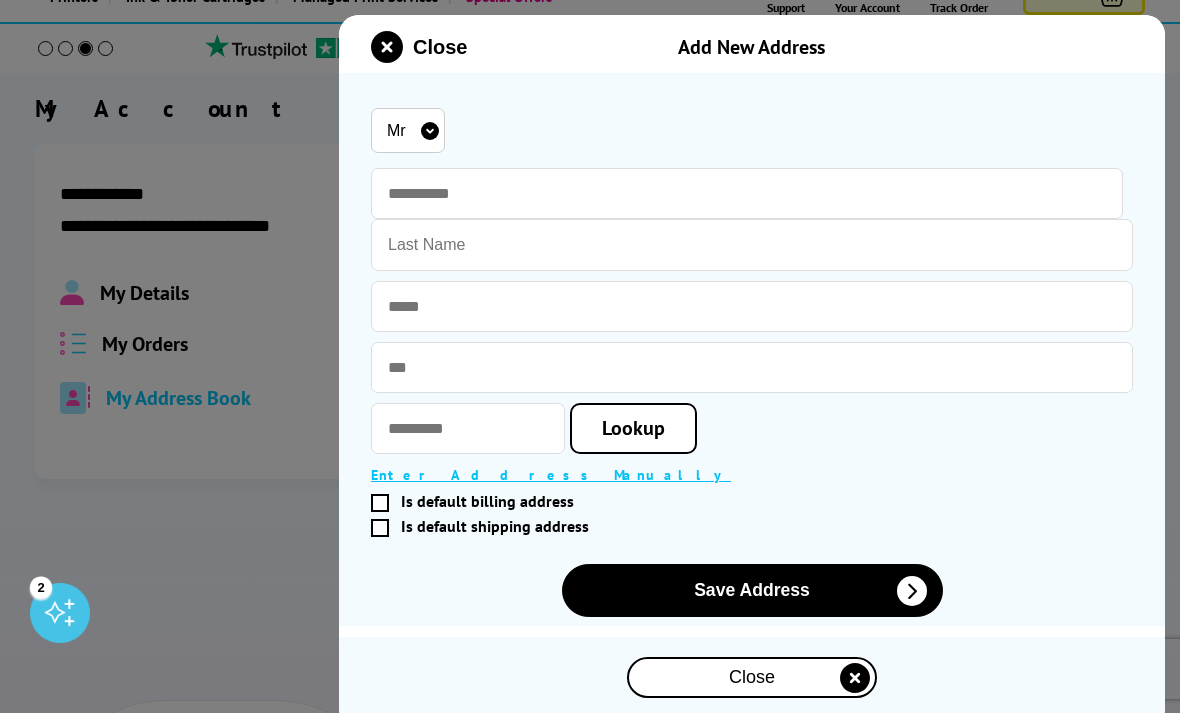 select on "Mrs" 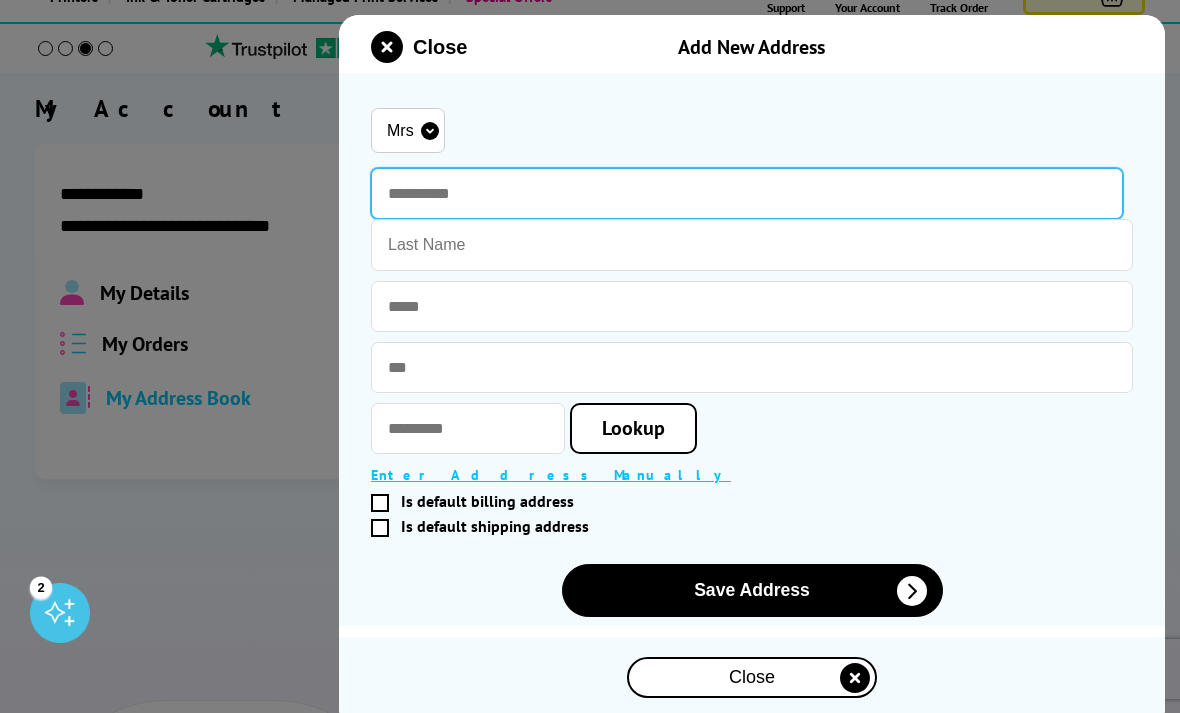 click at bounding box center [747, 193] 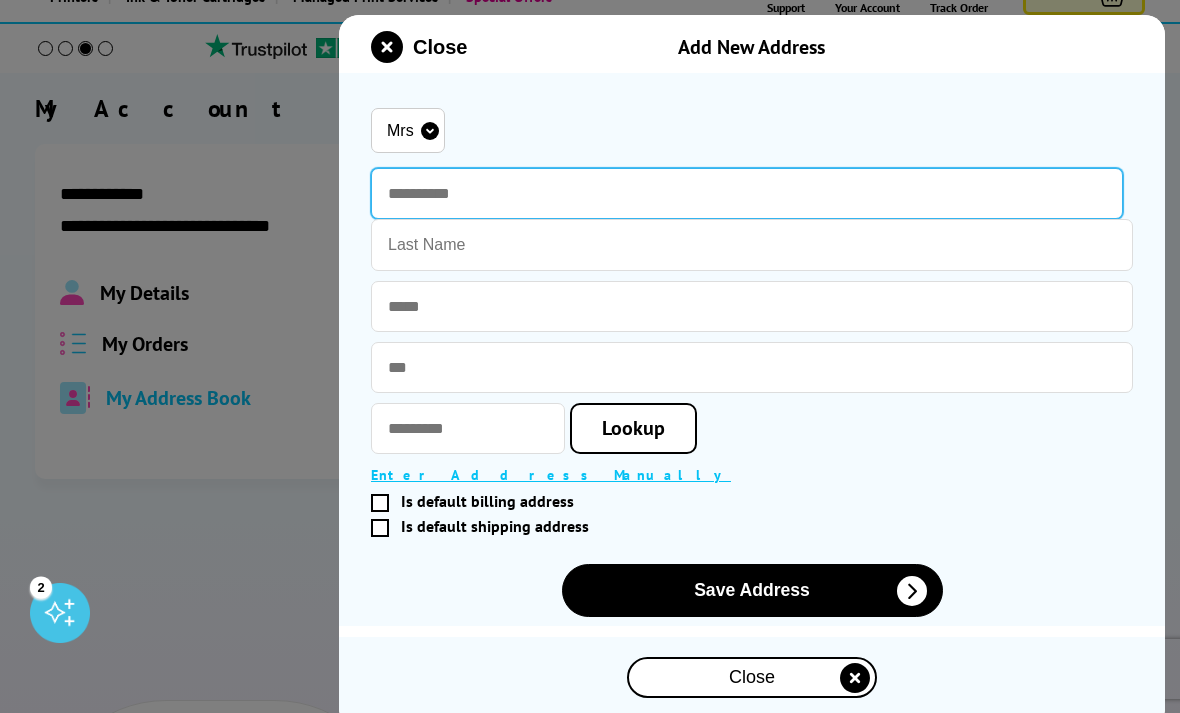 scroll, scrollTop: 148, scrollLeft: 0, axis: vertical 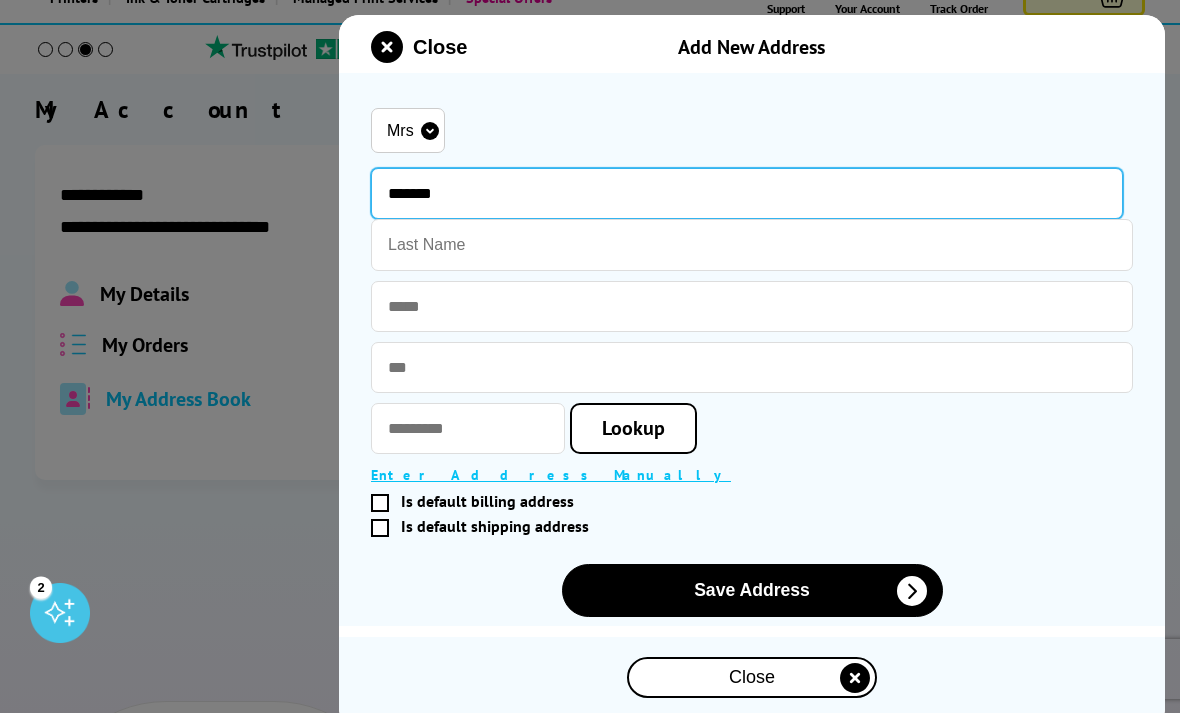 type on "*******" 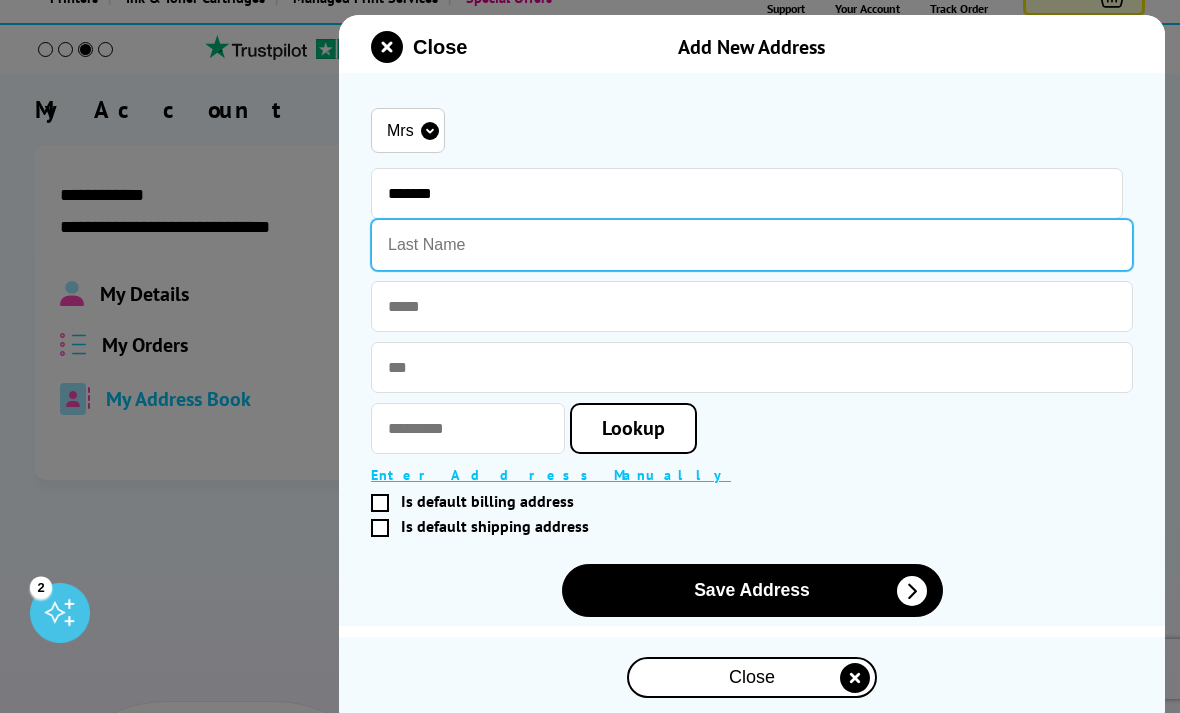 click at bounding box center (752, 245) 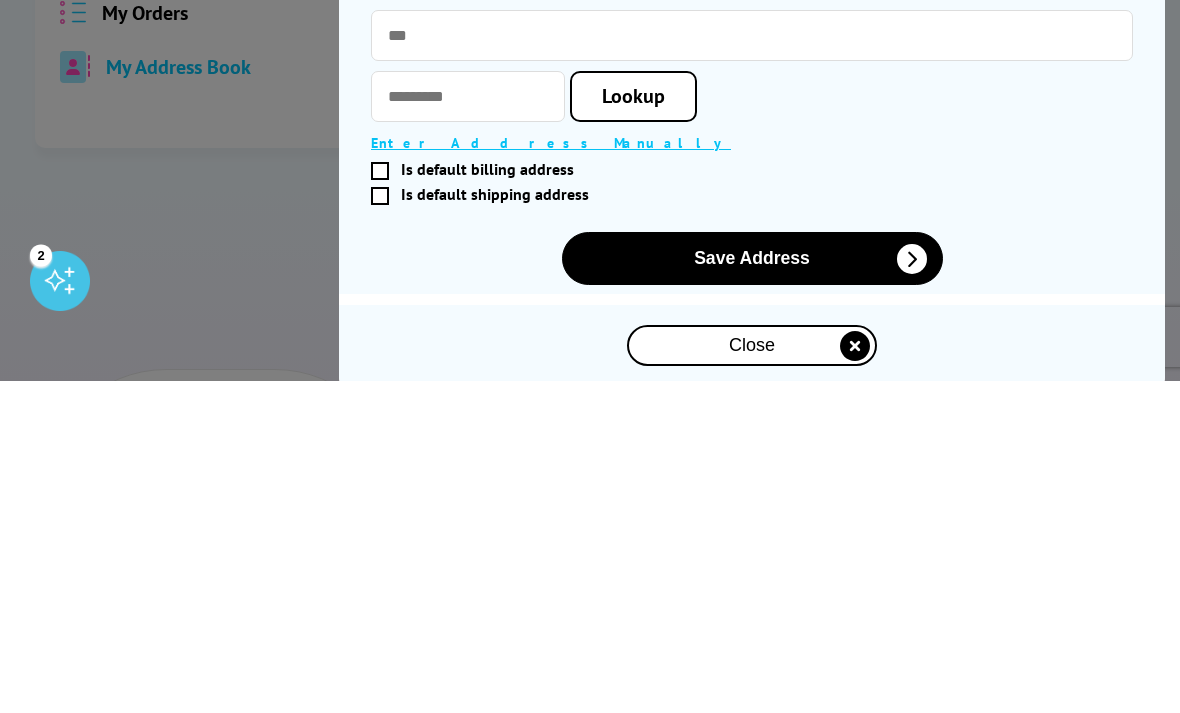 type on "Abbott" 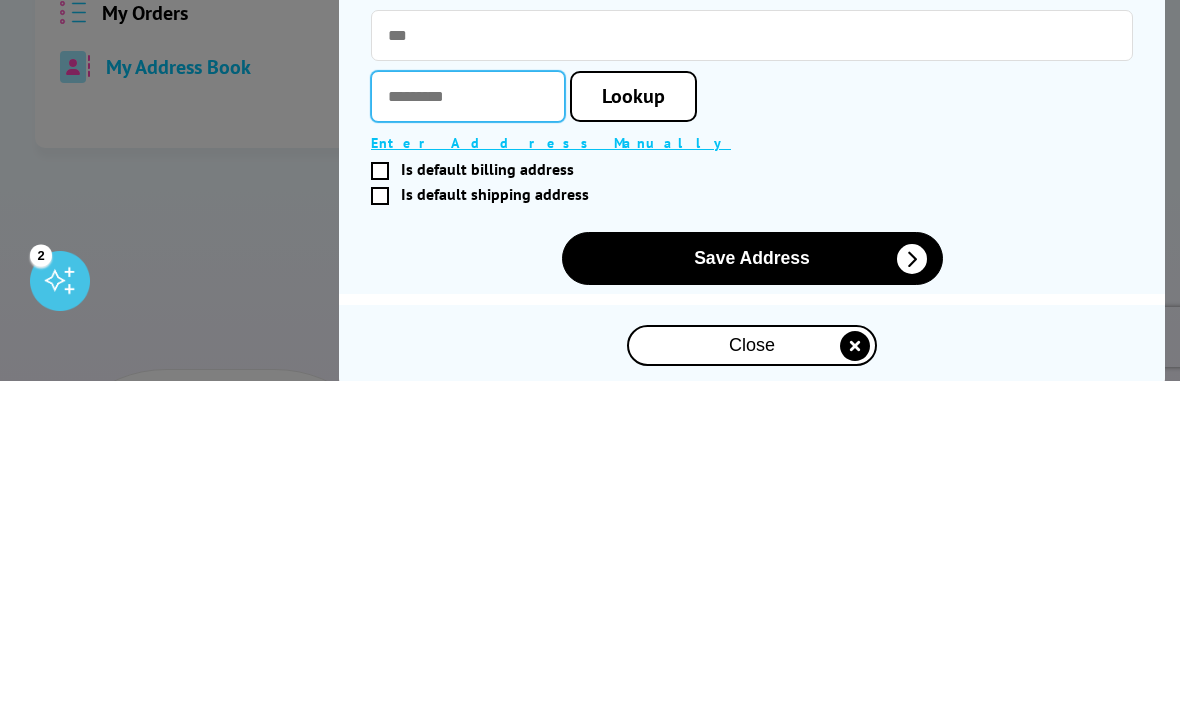 click at bounding box center (468, 428) 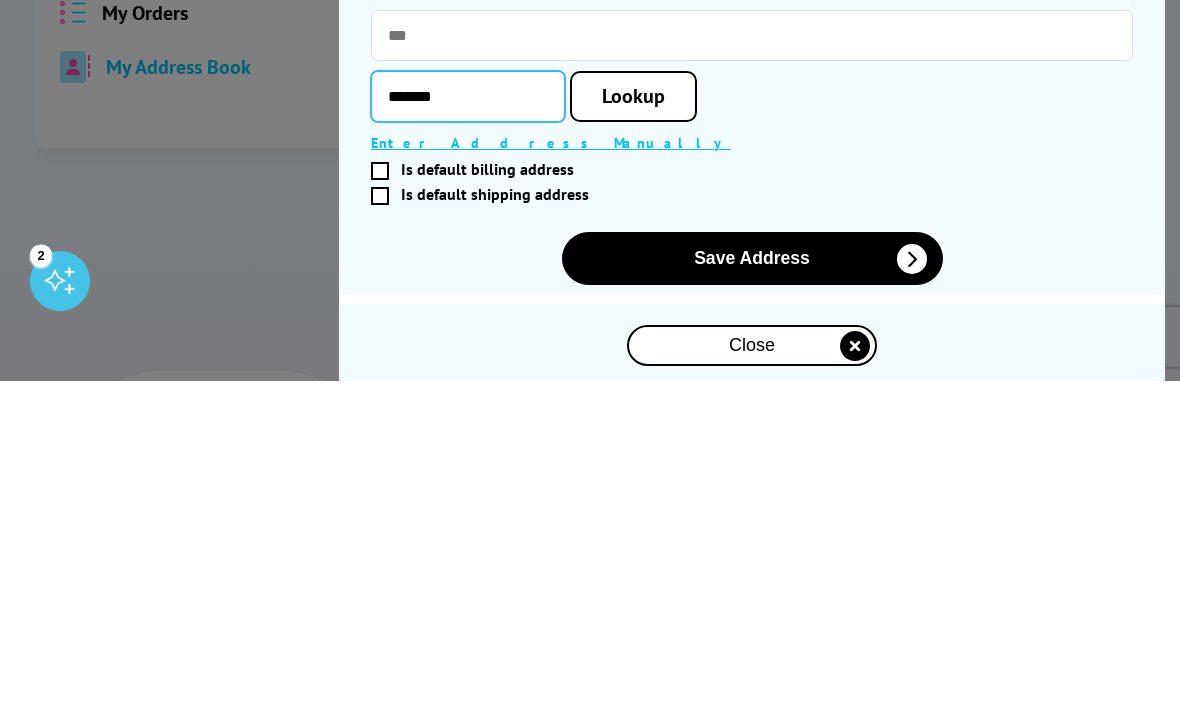 type on "*******" 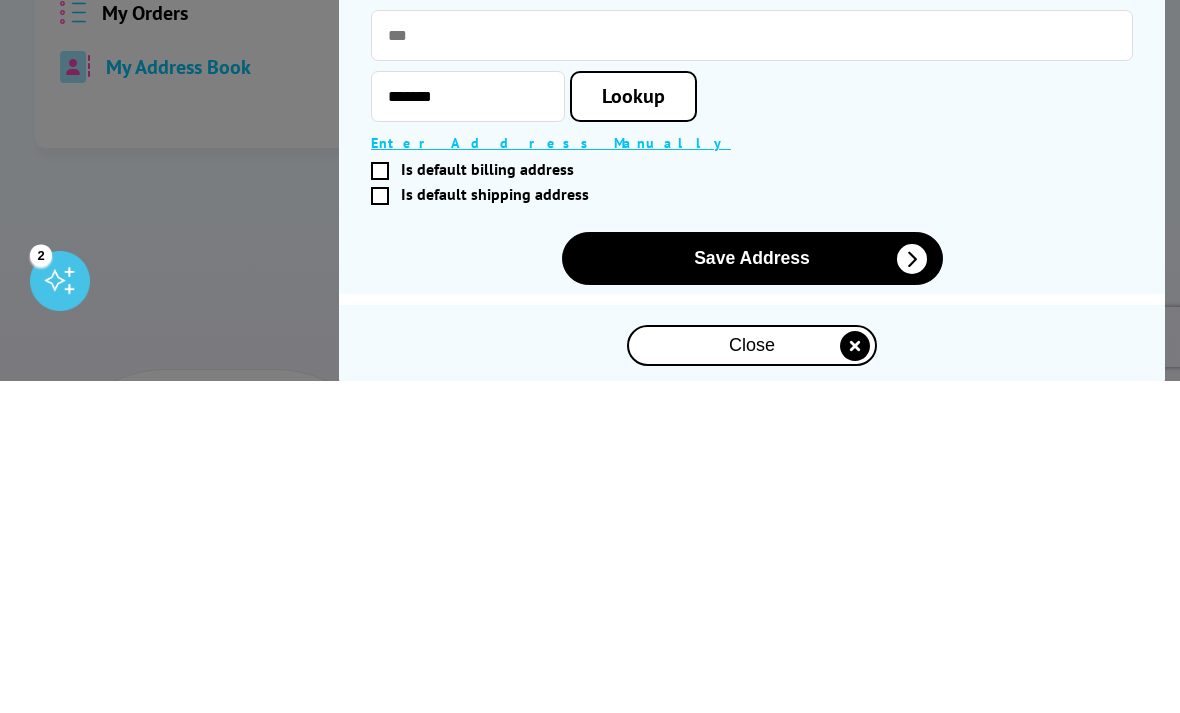 click on "Lookup" at bounding box center [633, 428] 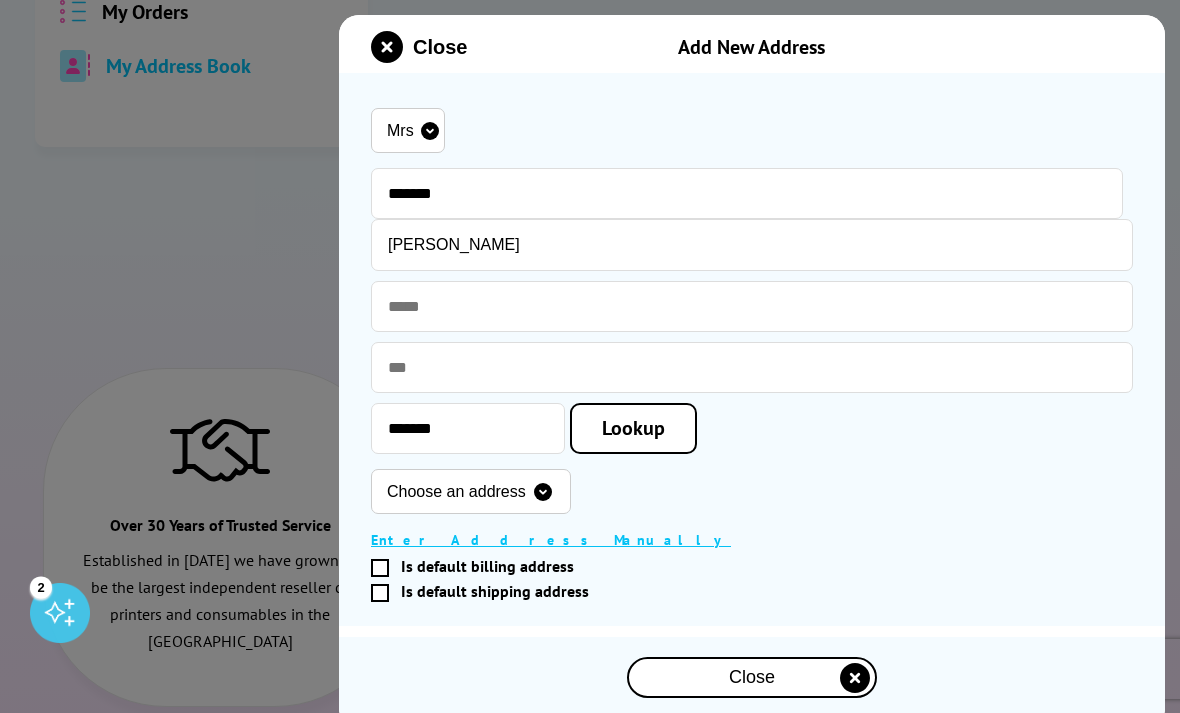 click on "Choose an address 136 Daniells, Welwyn Garden City, AL7 1QW 138 Daniells, Welwyn Garden City, AL7 1QW 140 Daniells, Welwyn Garden City, AL7 1QW 142 Daniells, Welwyn Garden City, AL7 1QW 144 Daniells, Welwyn Garden City, AL7 1QW 146 Daniells, Welwyn Garden City, AL7 1QW 148 Daniells, Welwyn Garden City, AL7 1QW 150 Daniells, Welwyn Garden City, AL7 1QW 152 Daniells, Welwyn Garden City, AL7 1QW 154 Daniells, Welwyn Garden City, AL7 1QW 156 Daniells, Welwyn Garden City, AL7 1QW 158 Daniells, Welwyn Garden City, AL7 1QW 160 Daniells, Welwyn Garden City, AL7 1QW 162 Daniells, Welwyn Garden City, AL7 1QW 164 Daniells, Welwyn Garden City, AL7 1QW 166 Daniells, Welwyn Garden City, AL7 1QW 168 Daniells, Welwyn Garden City, AL7 1QW 170 Daniells, Welwyn Garden City, AL7 1QW 172 Daniells, Welwyn Garden City, AL7 1QW 174 Daniells, Welwyn Garden City, AL7 1QW 176 Daniells, Welwyn Garden City, AL7 1QW 178 Daniells, Welwyn Garden City, AL7 1QW 180 Daniells, Welwyn Garden City, AL7 1QW" at bounding box center (471, 491) 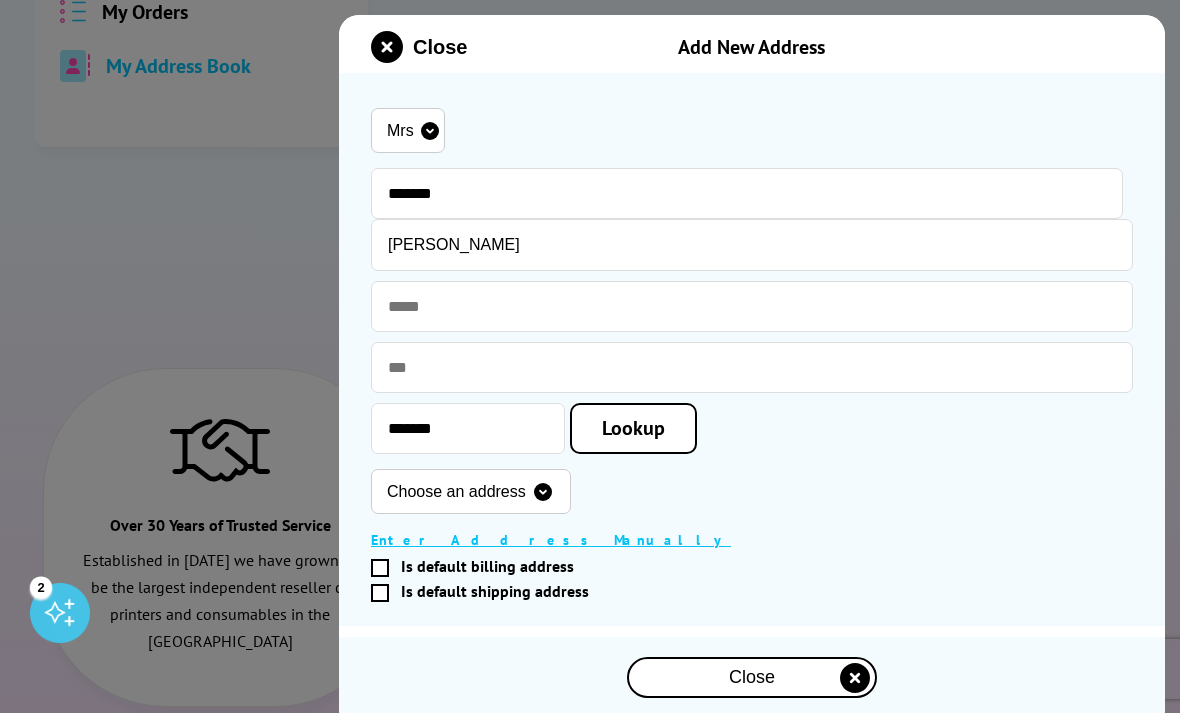 select on "GB|RM|A|291303" 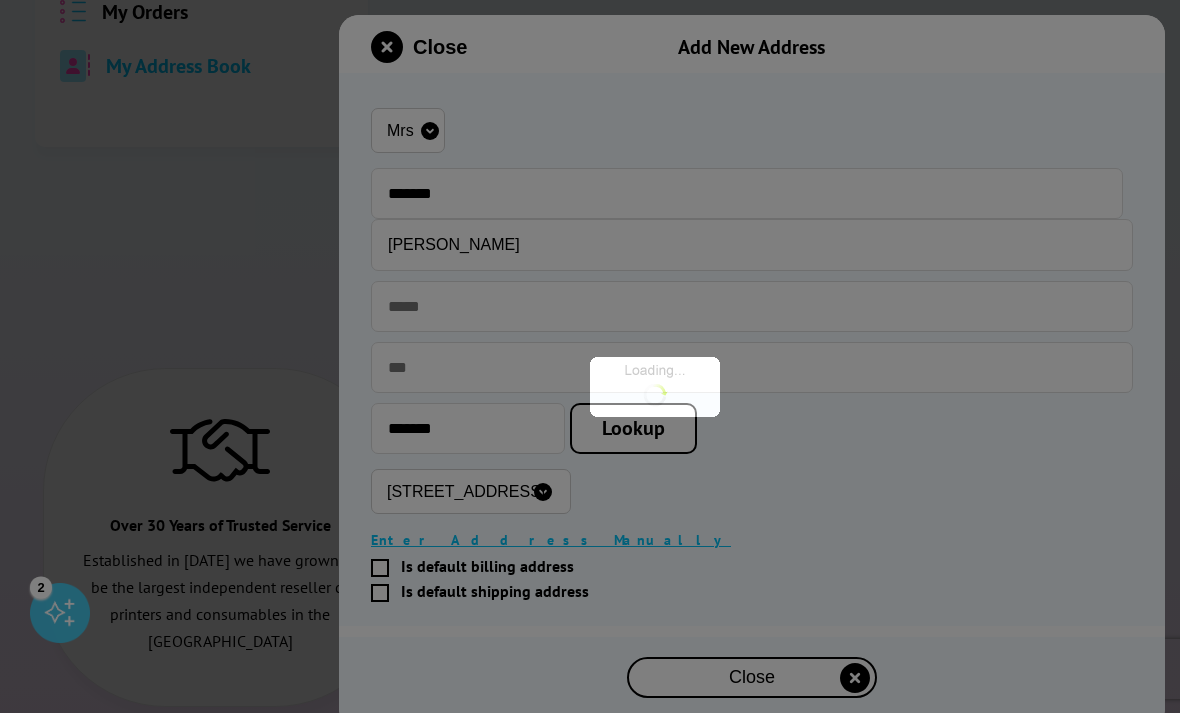type on "*******" 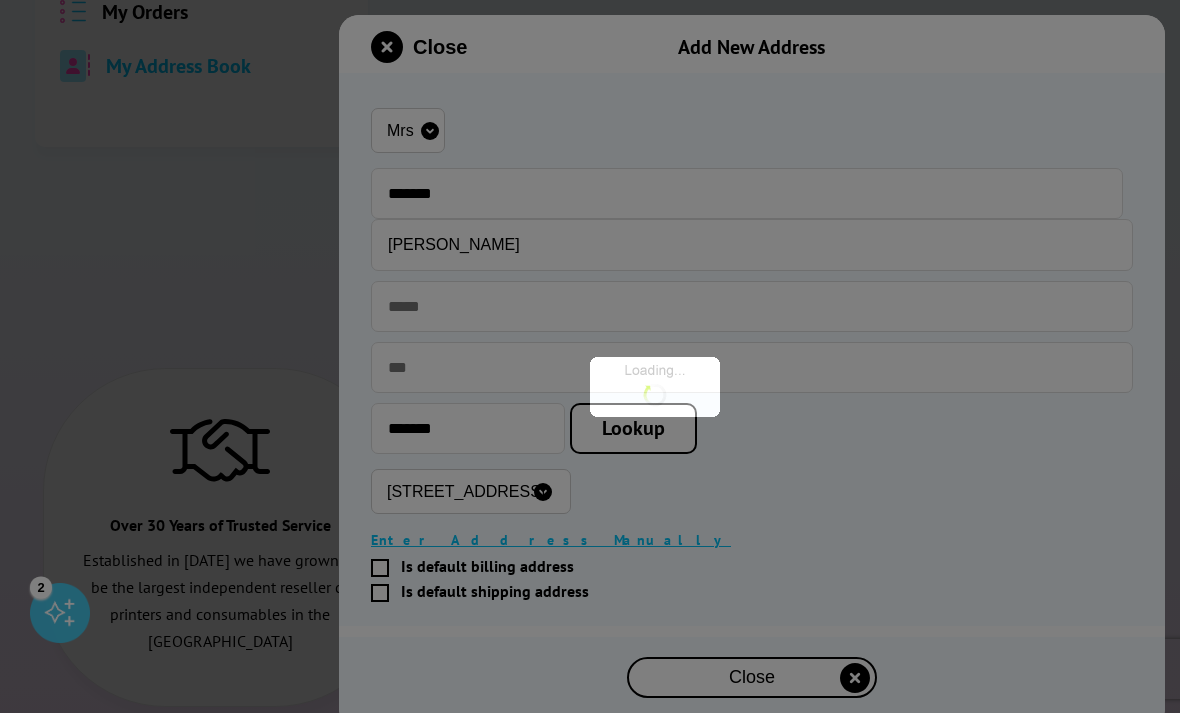 type on "162 Daniells" 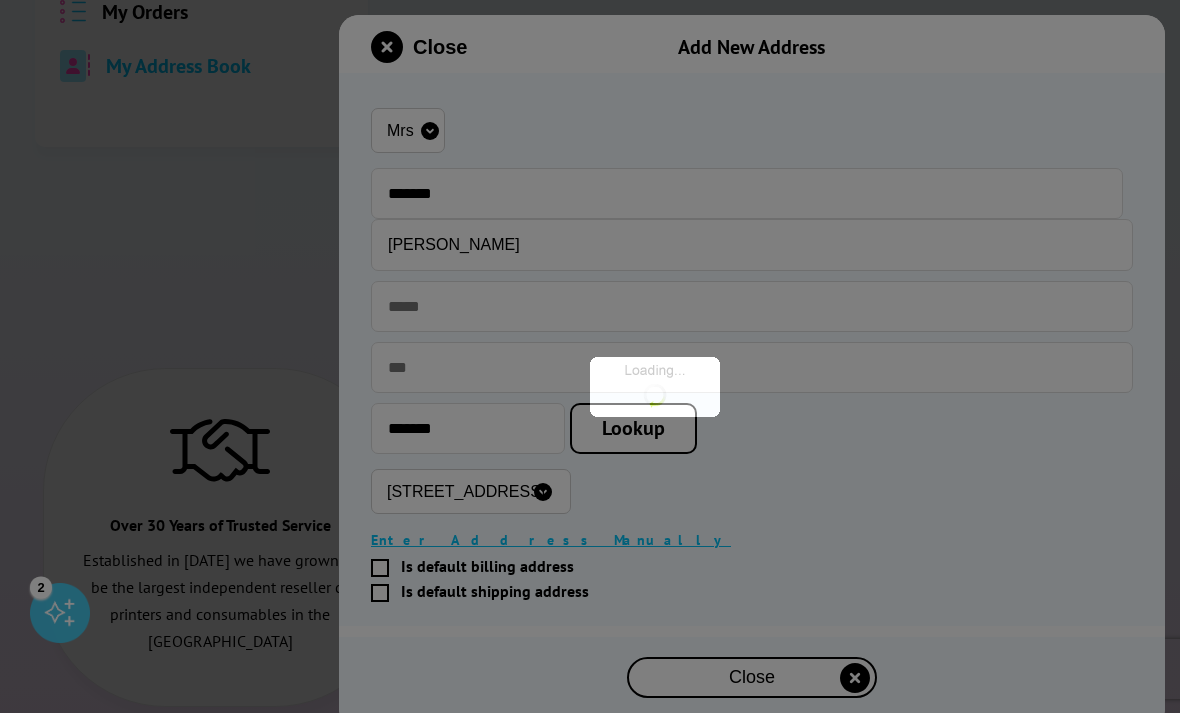 type on "Welwyn Garden City" 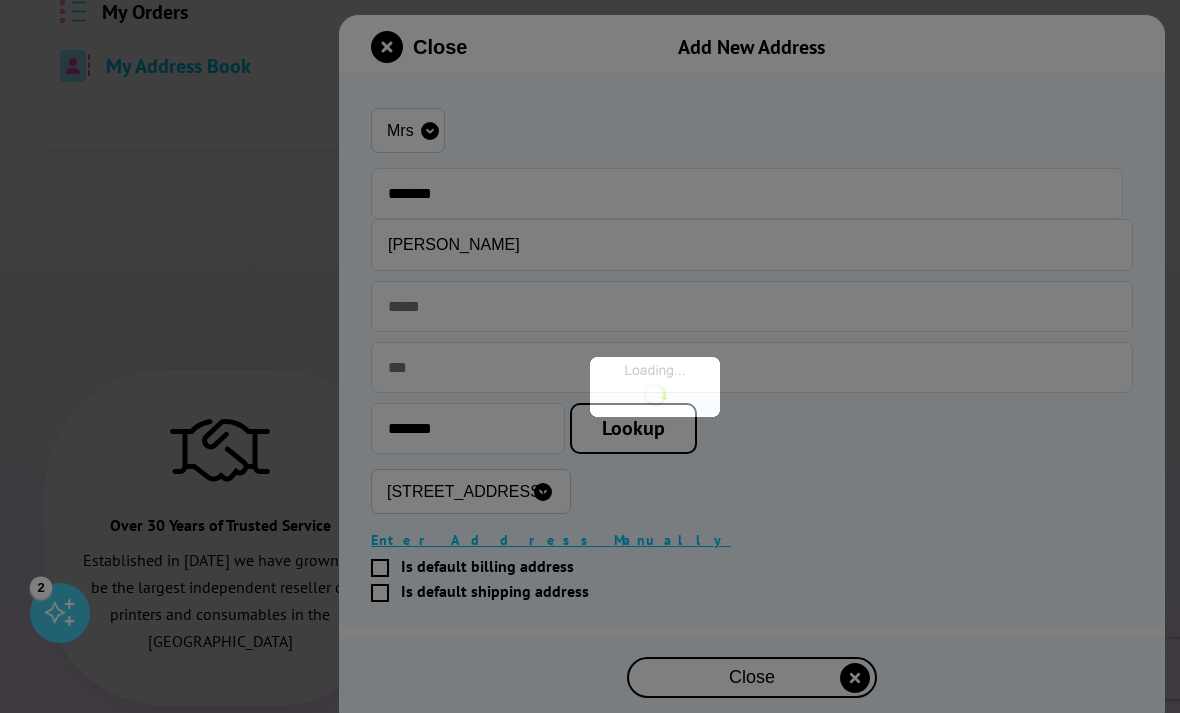 type on "Hertfordshire" 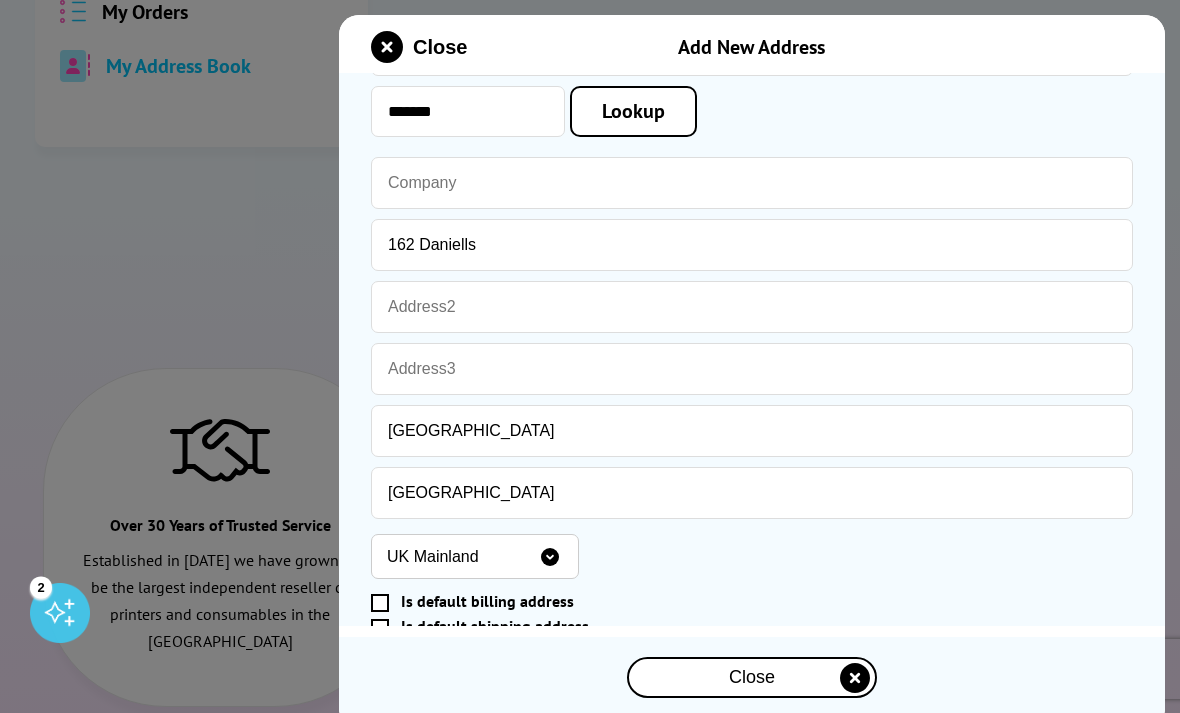 scroll, scrollTop: 335, scrollLeft: 0, axis: vertical 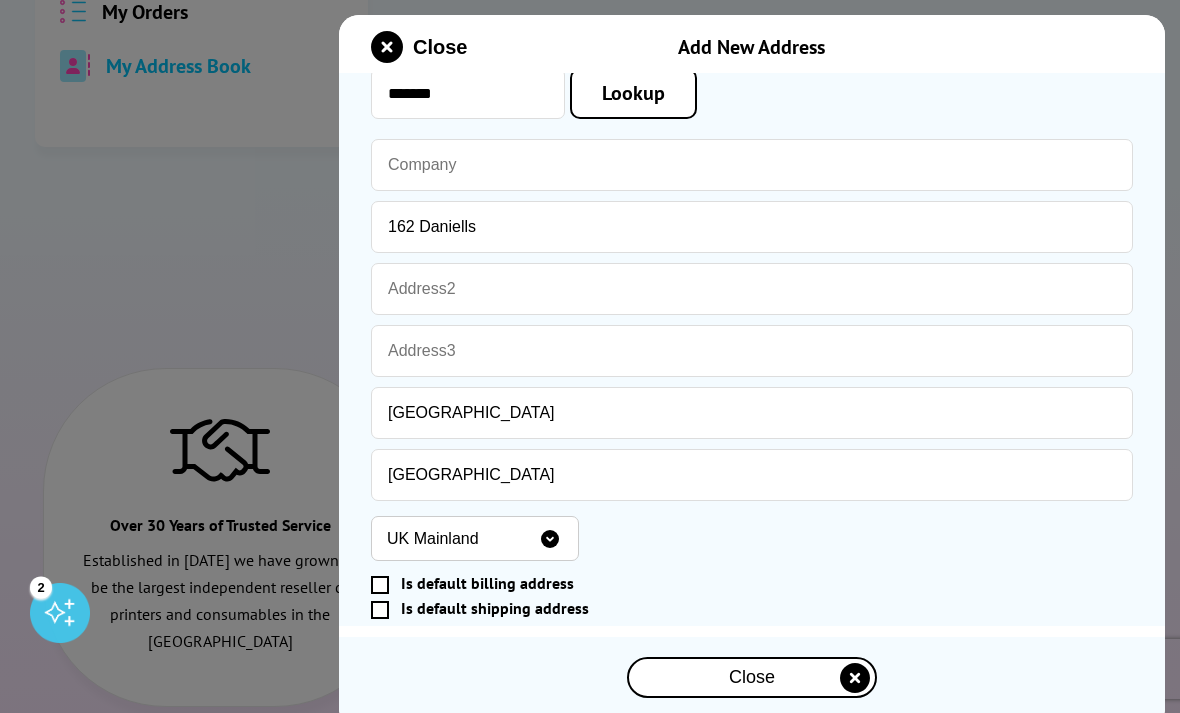 click at bounding box center [380, 585] 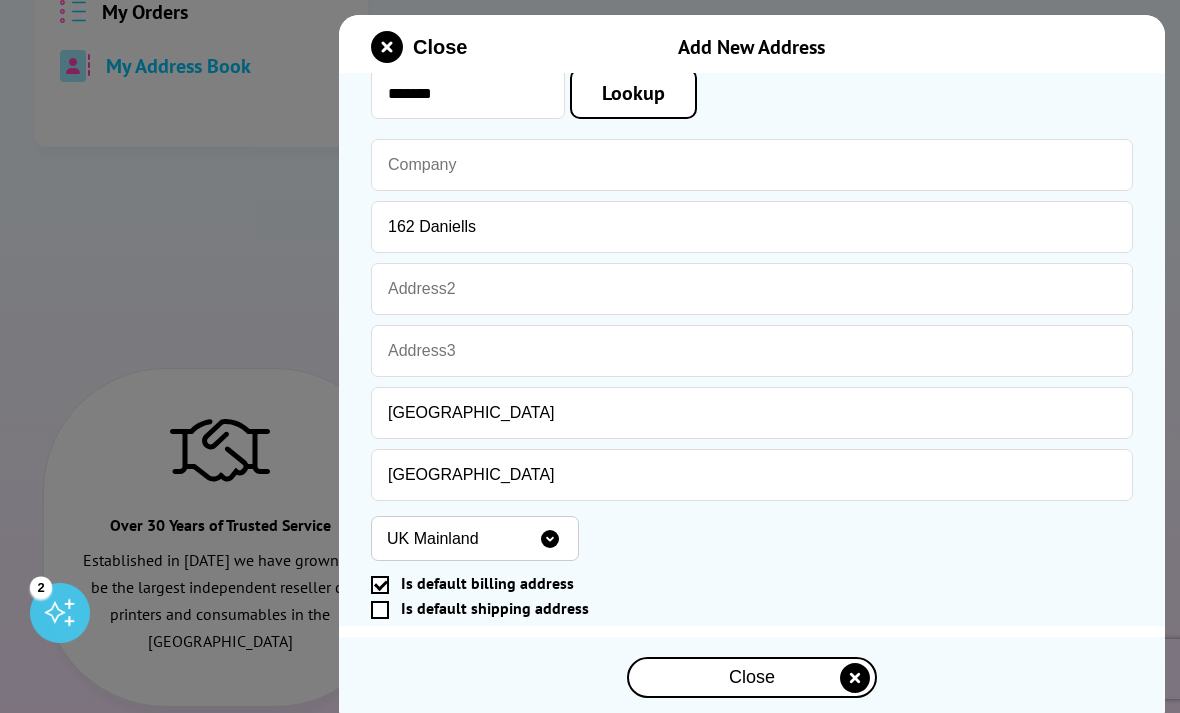 click at bounding box center (380, 610) 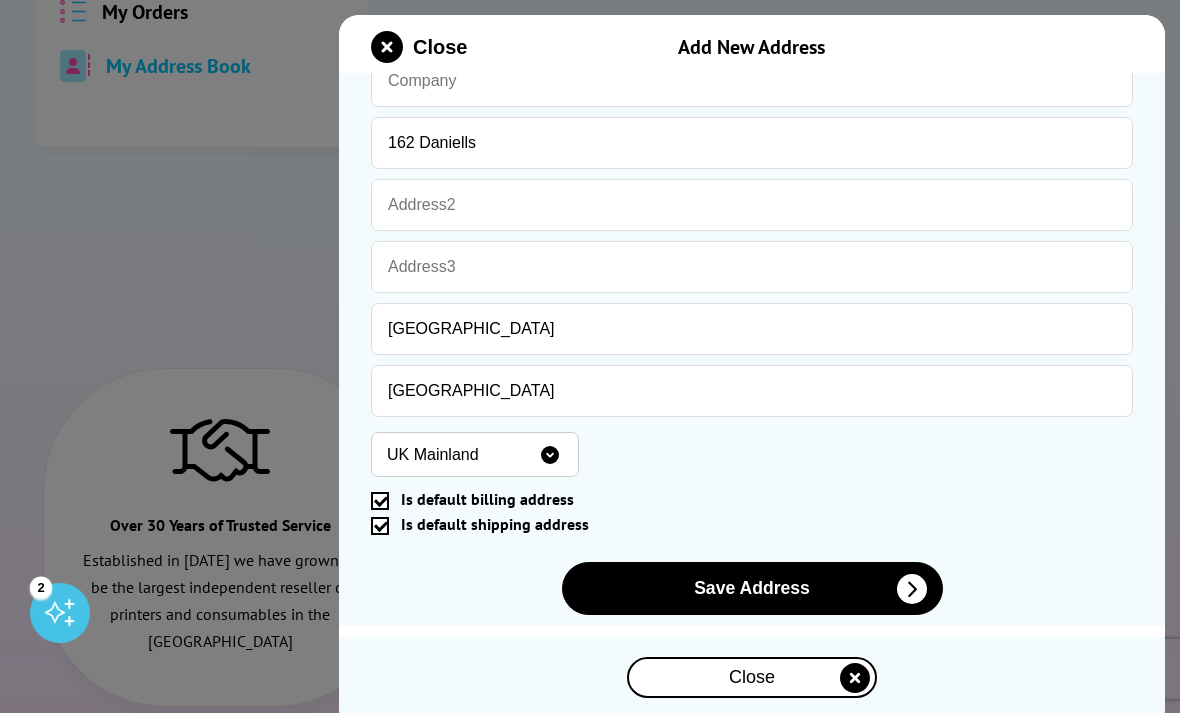 scroll, scrollTop: 418, scrollLeft: 0, axis: vertical 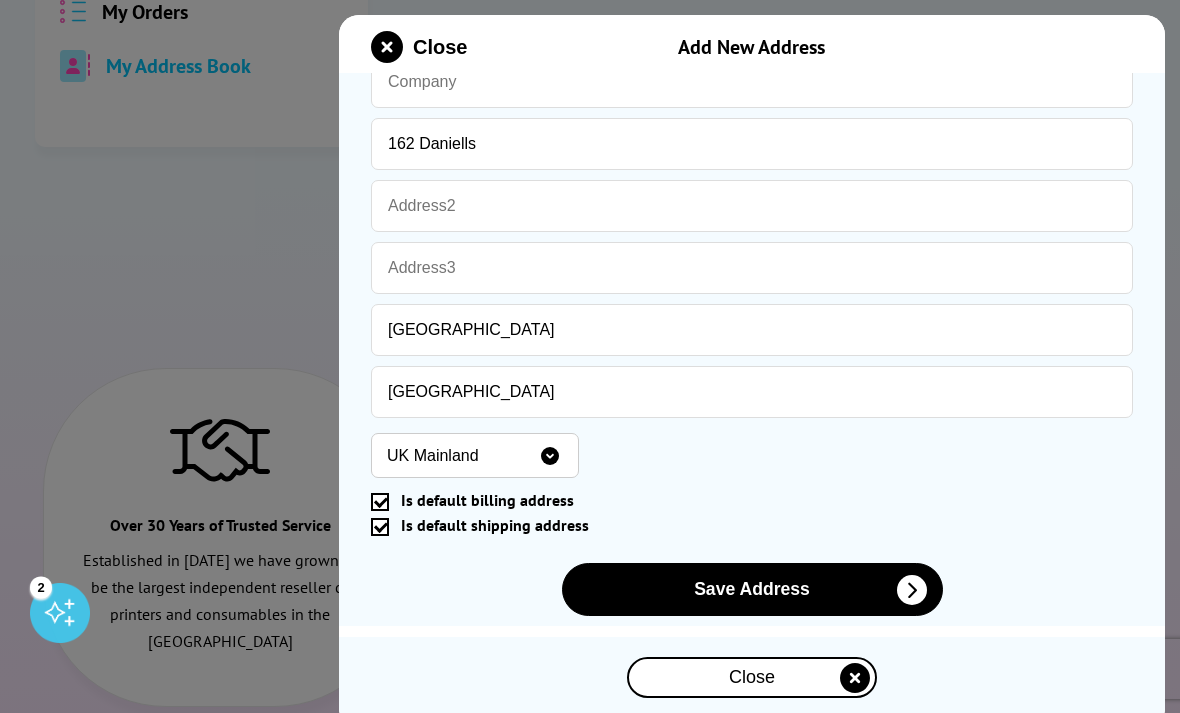 click at bounding box center [912, 590] 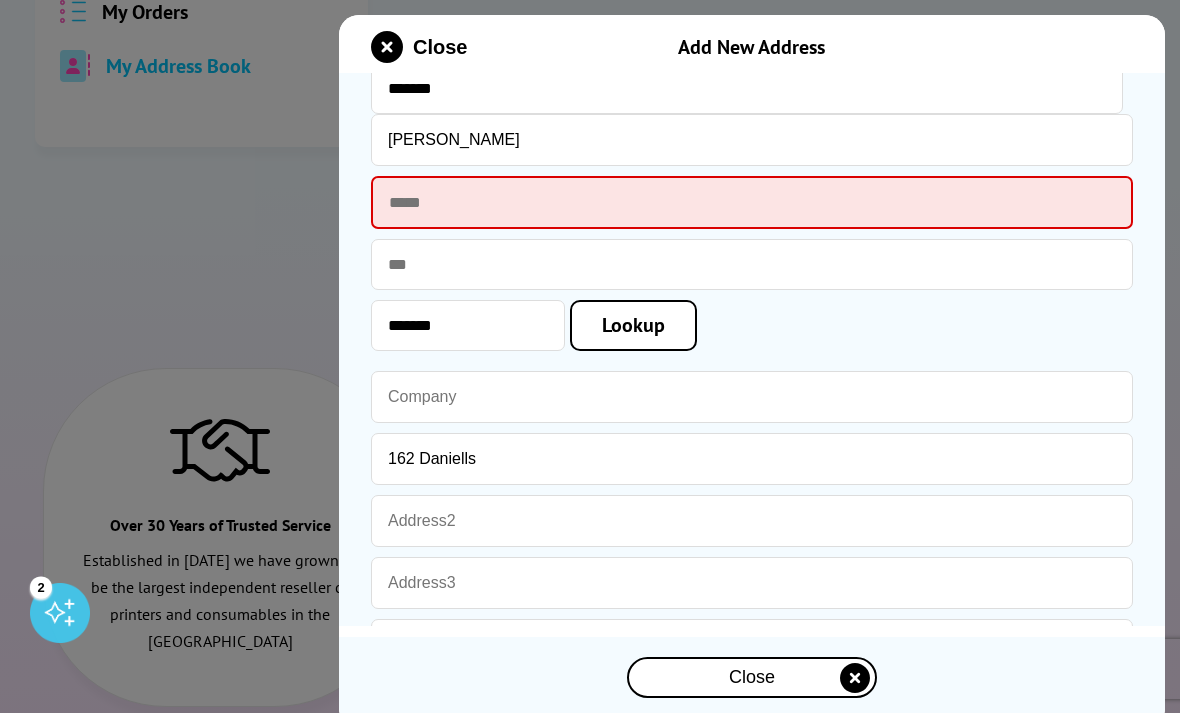 scroll, scrollTop: 173, scrollLeft: 0, axis: vertical 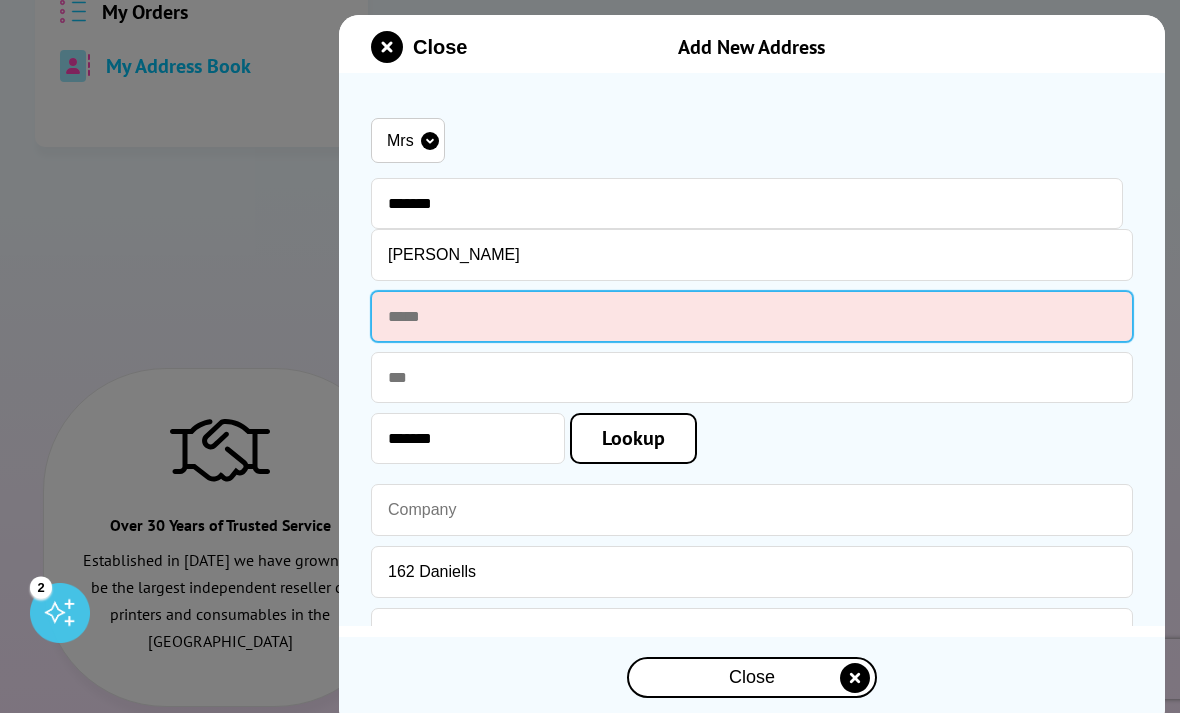 click at bounding box center (752, 316) 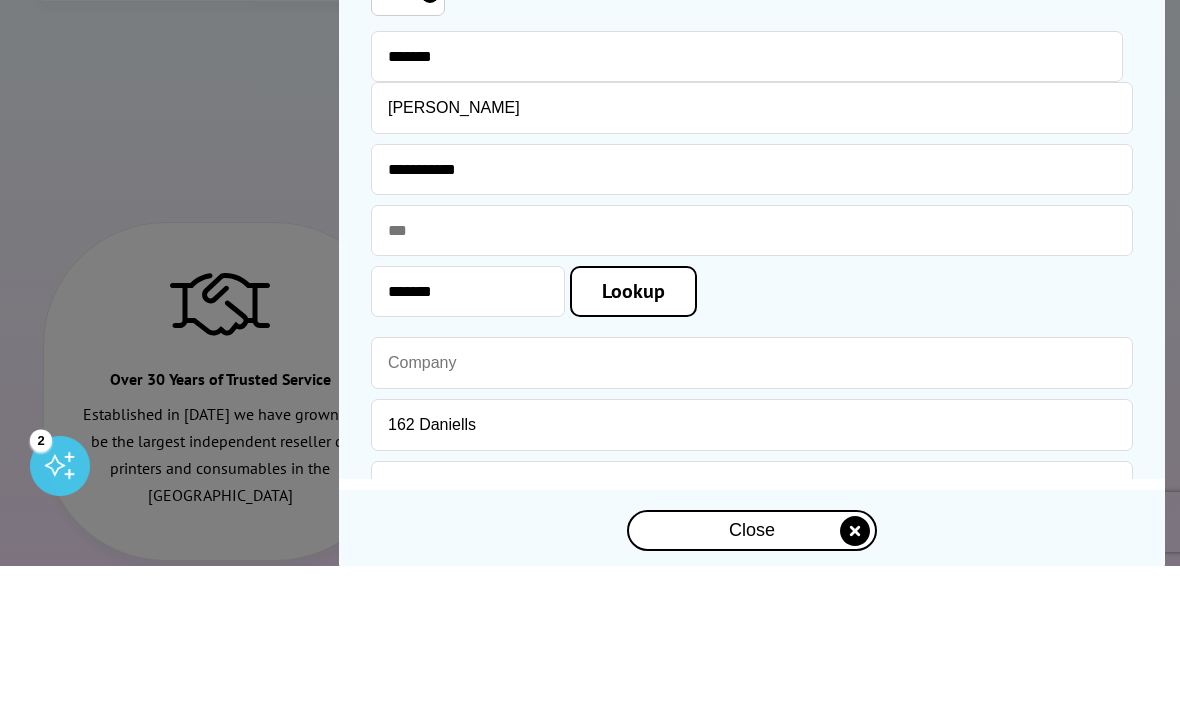scroll, scrollTop: 628, scrollLeft: 0, axis: vertical 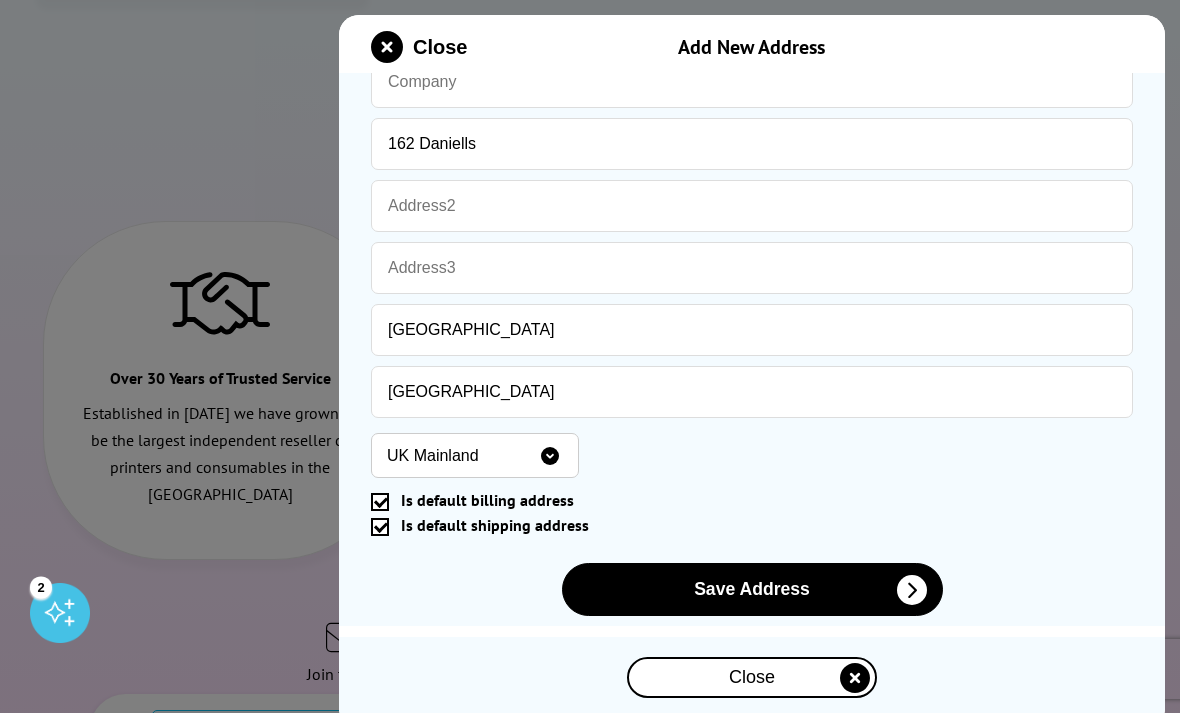 type on "**********" 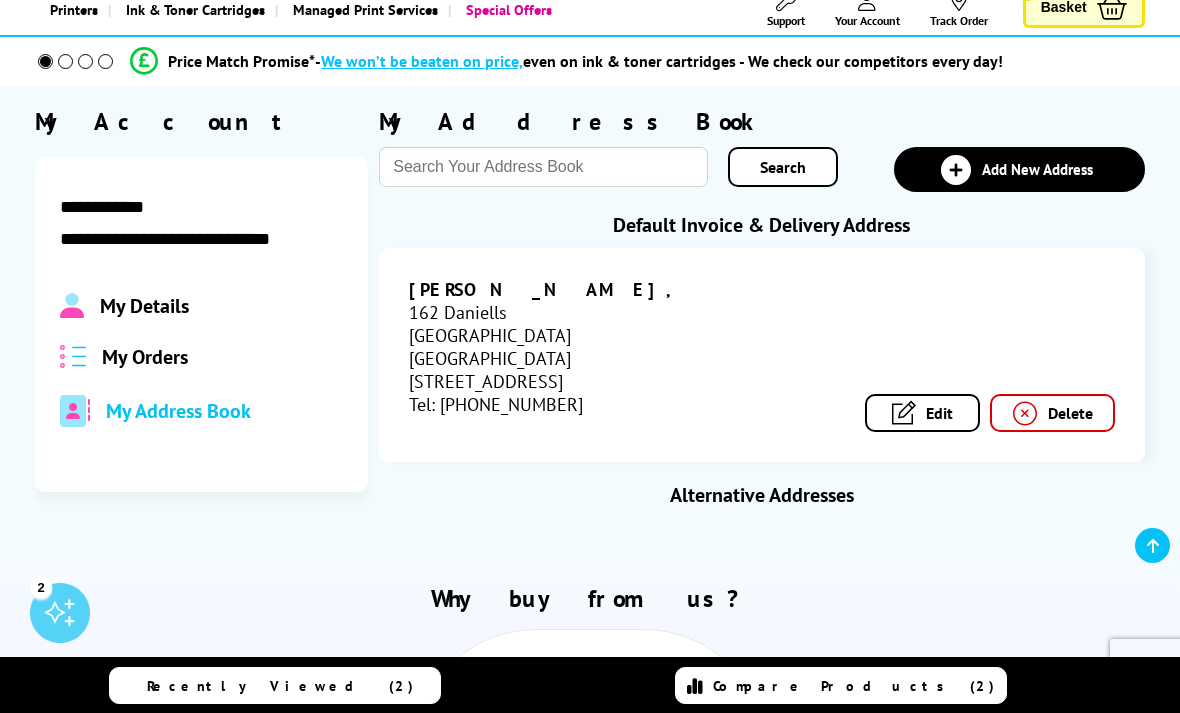 scroll, scrollTop: 0, scrollLeft: 0, axis: both 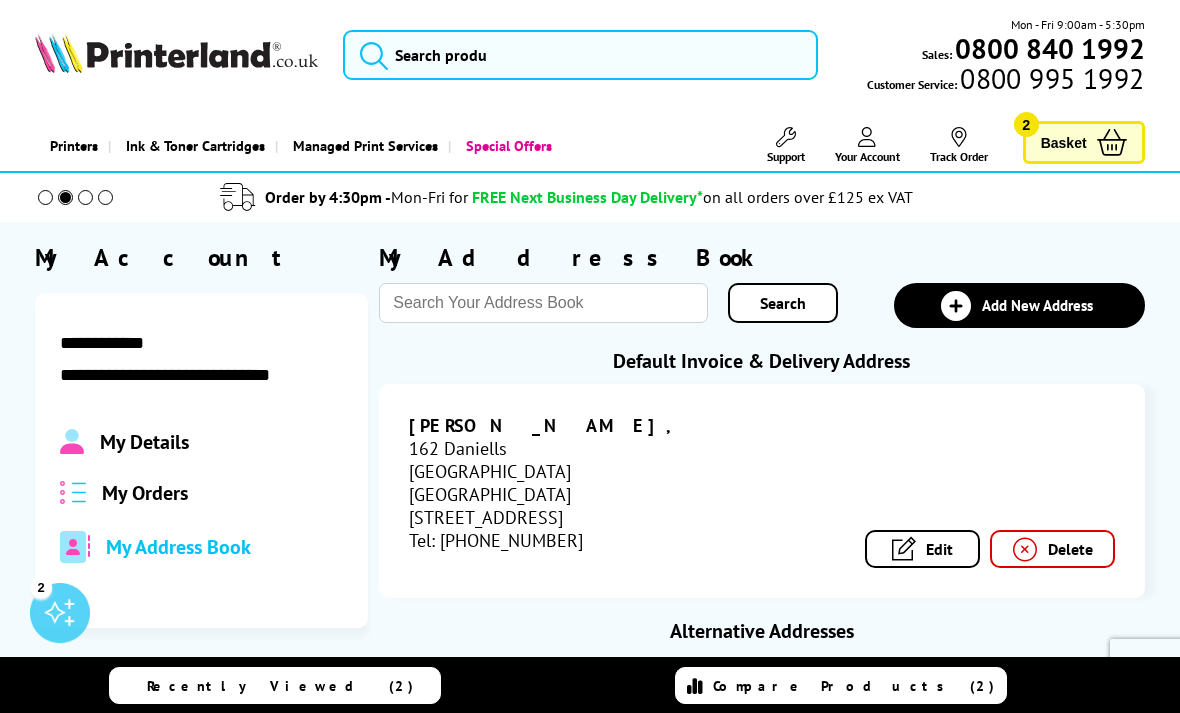 click on "Basket" at bounding box center [1064, 142] 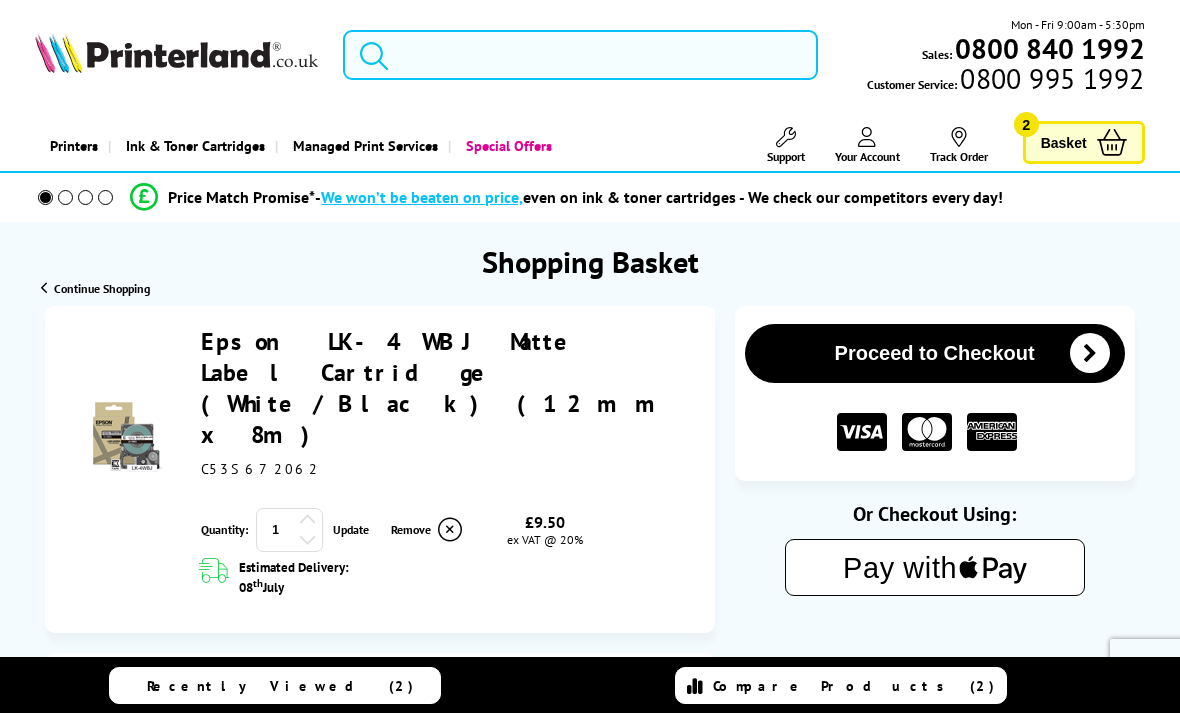 scroll, scrollTop: 0, scrollLeft: 0, axis: both 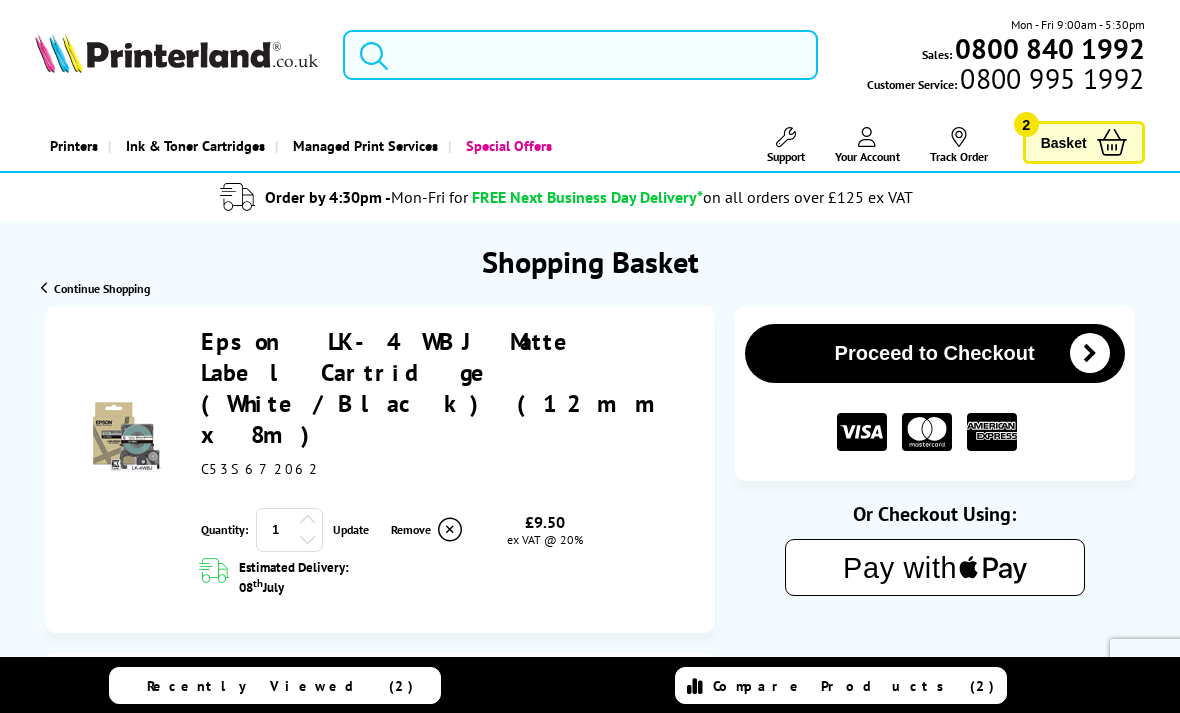click at bounding box center [580, 55] 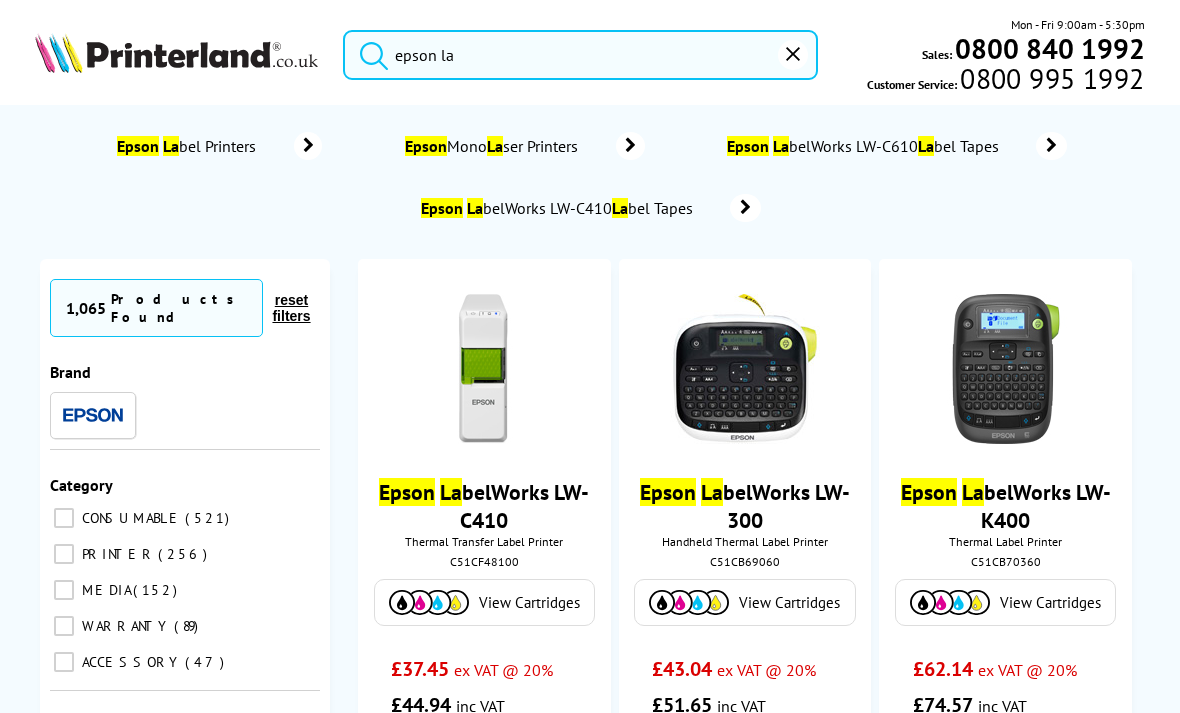 type on "epson la" 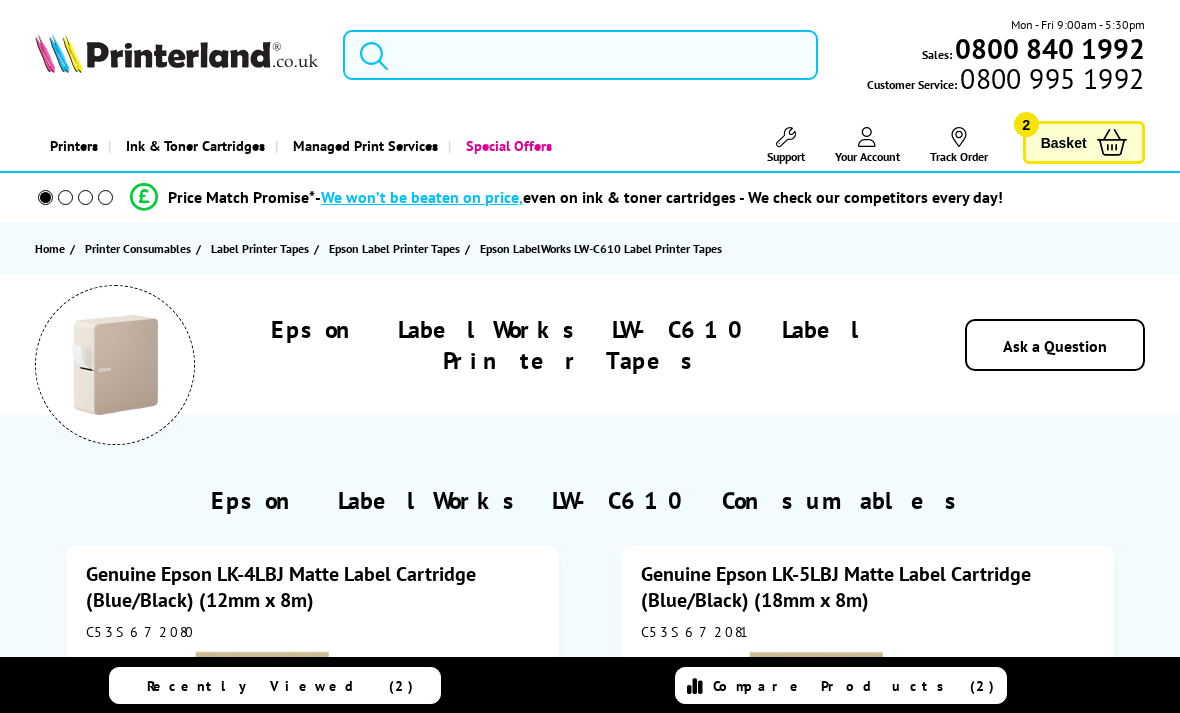 scroll, scrollTop: 0, scrollLeft: 0, axis: both 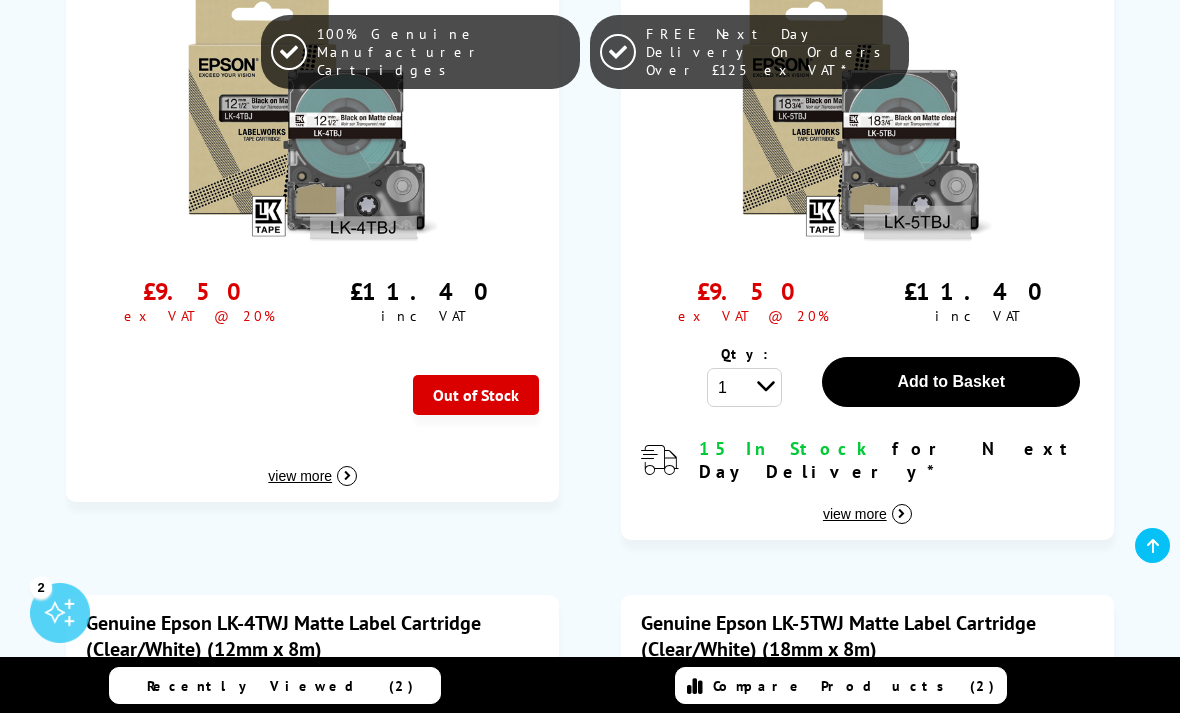 click on "Add to Basket" at bounding box center (951, -327) 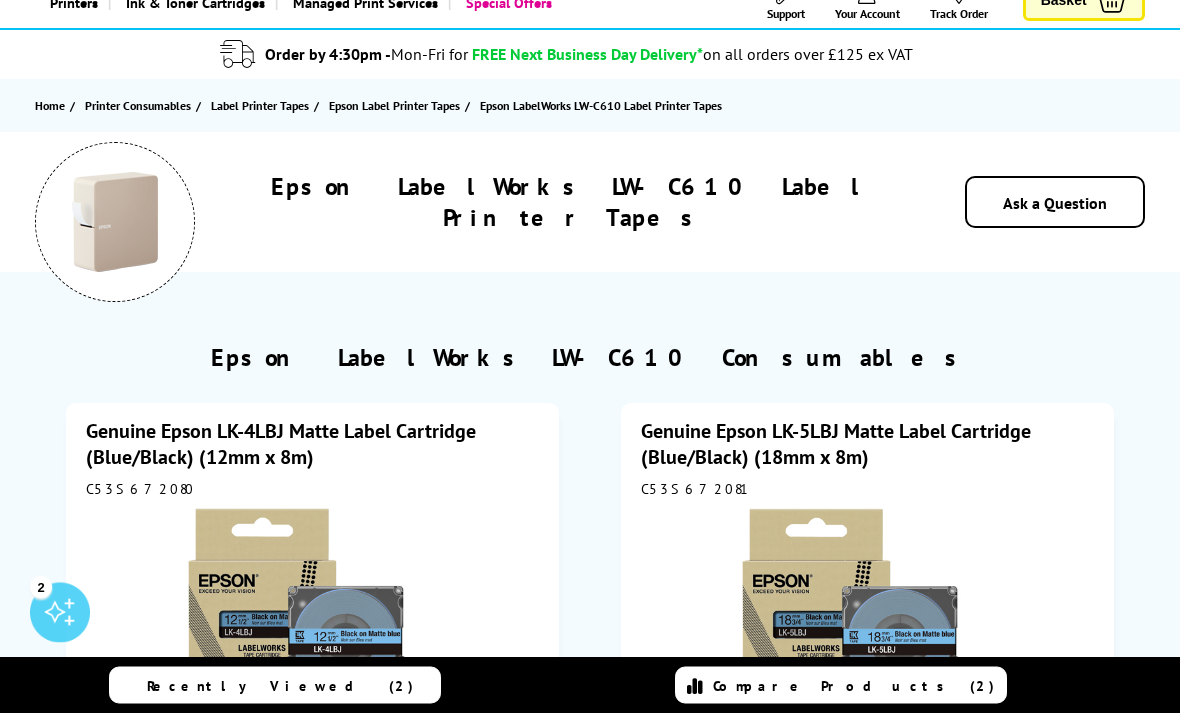 scroll, scrollTop: 0, scrollLeft: 0, axis: both 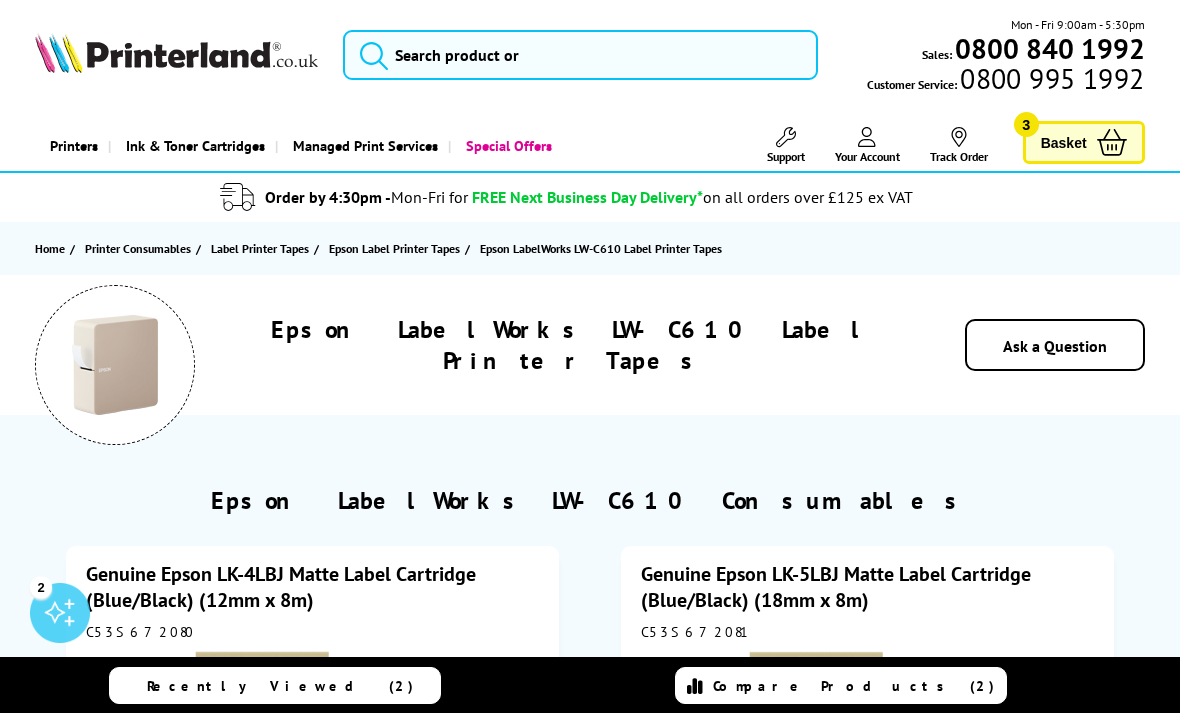click on "Basket" at bounding box center (1064, 142) 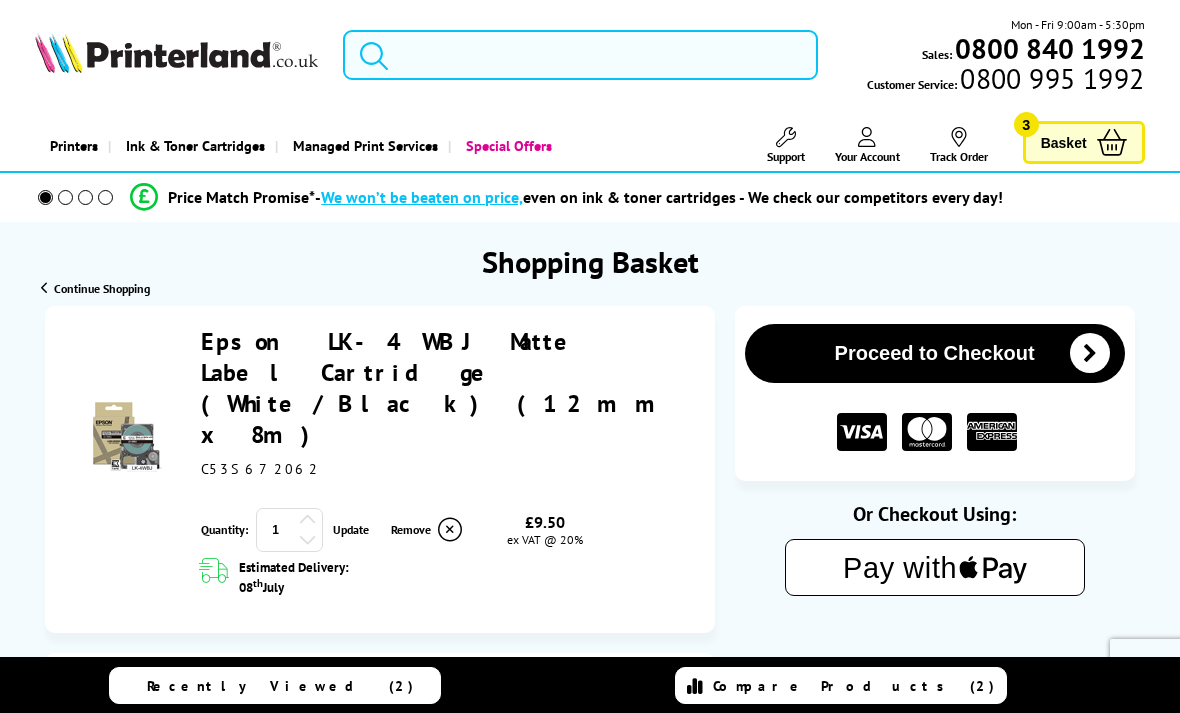 scroll, scrollTop: 0, scrollLeft: 0, axis: both 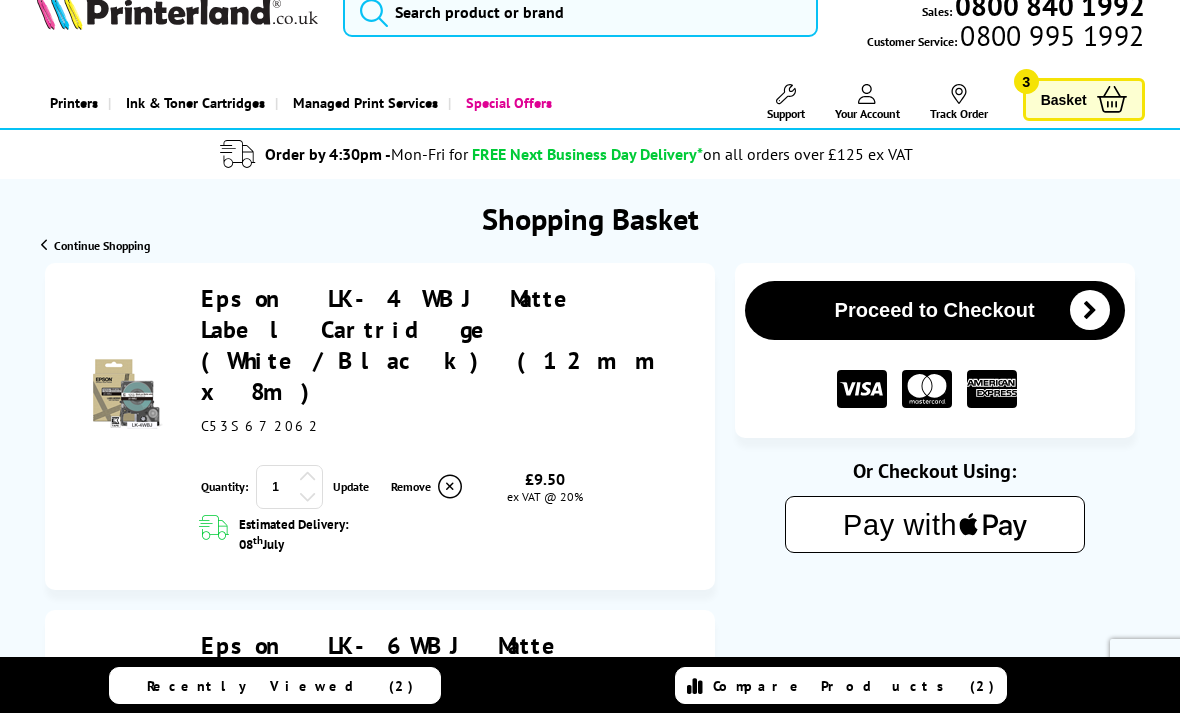 click on "Proceed to Checkout" at bounding box center [935, 310] 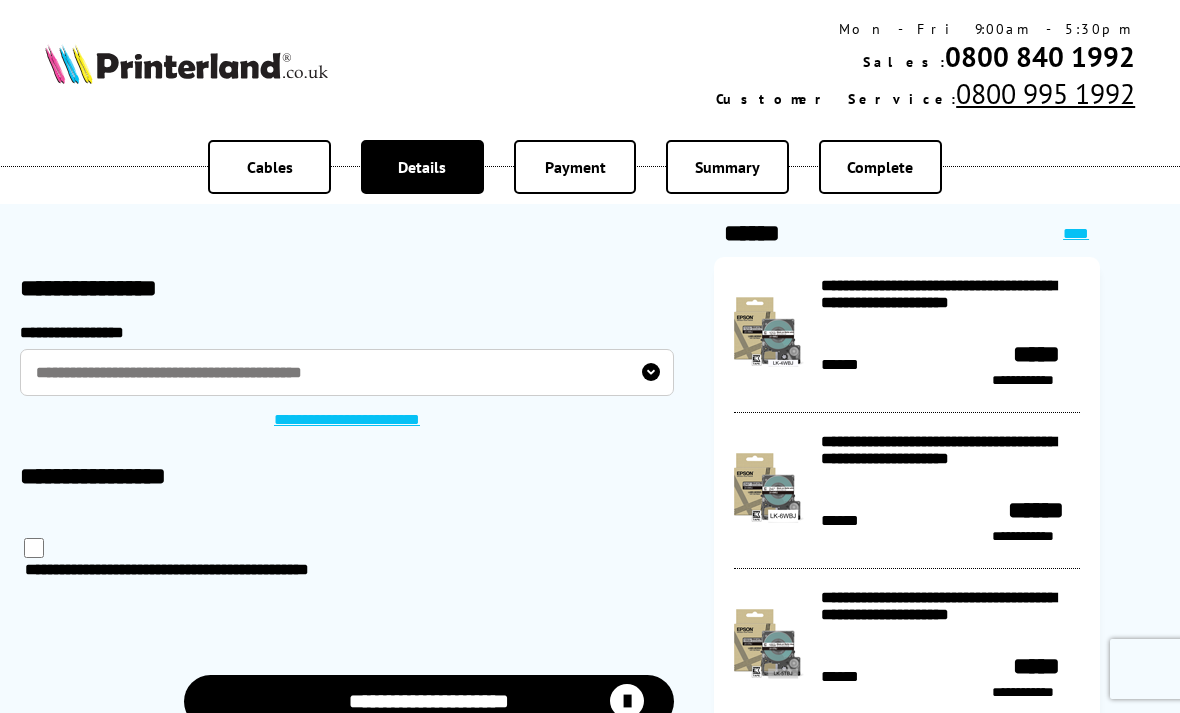 scroll, scrollTop: 0, scrollLeft: 0, axis: both 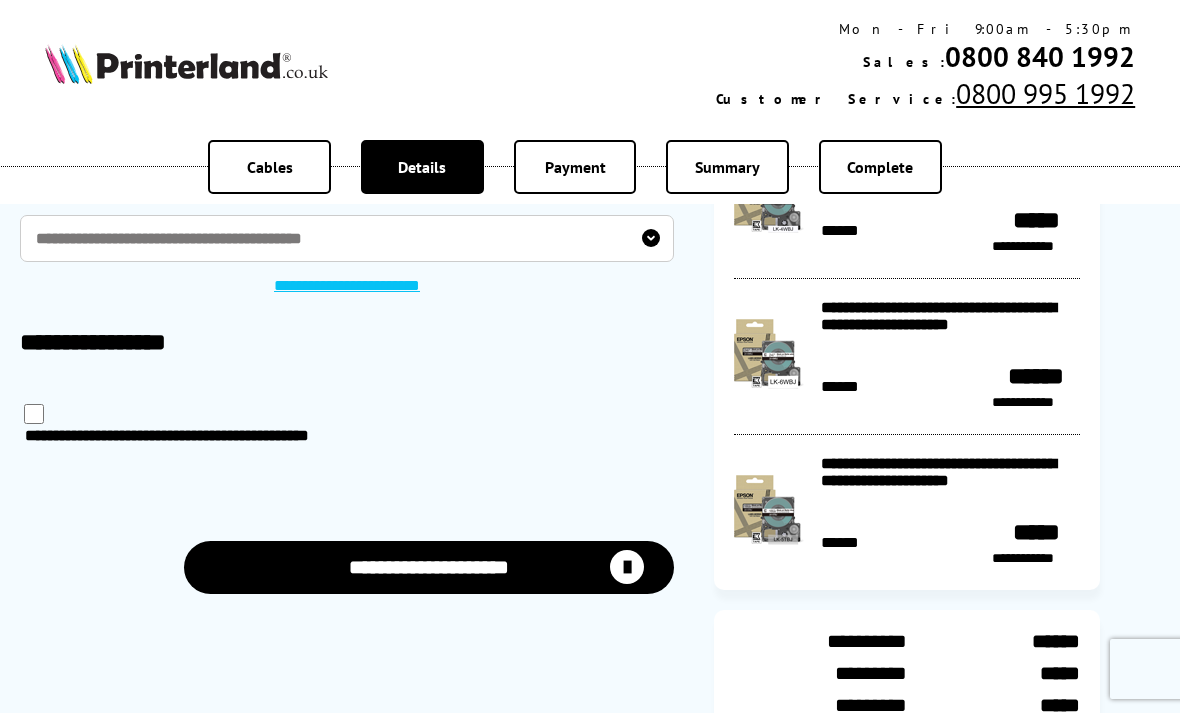 click on "**********" at bounding box center (429, 567) 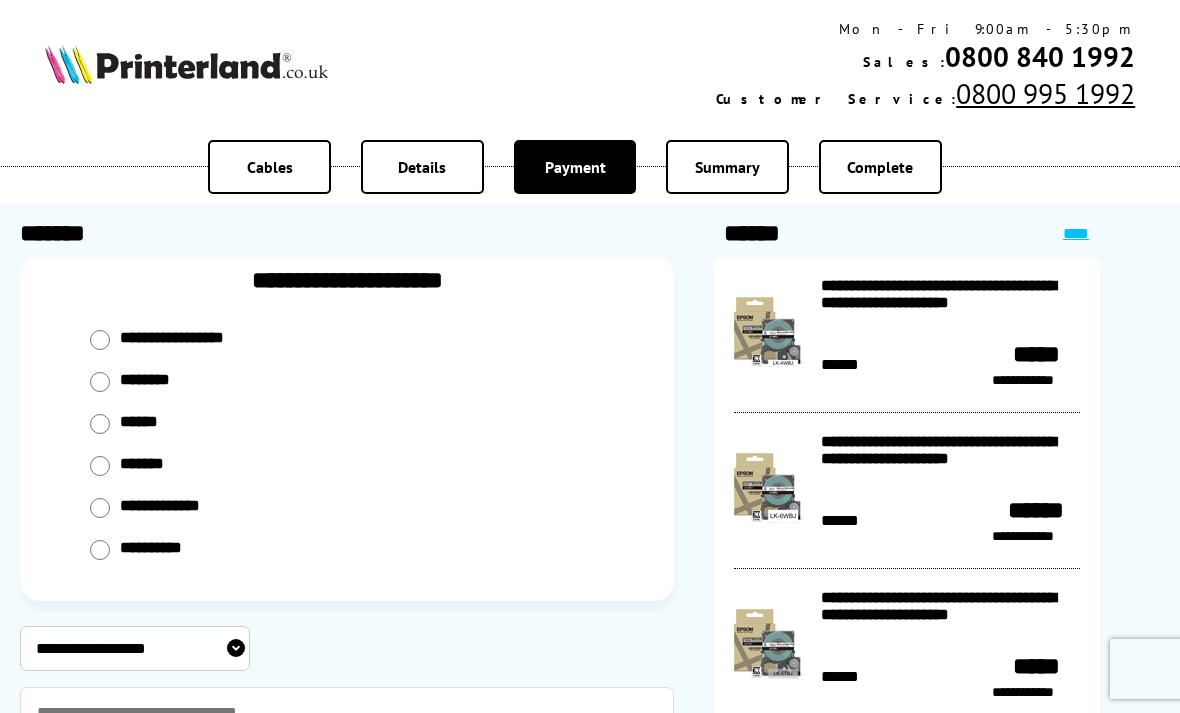 scroll, scrollTop: 0, scrollLeft: 0, axis: both 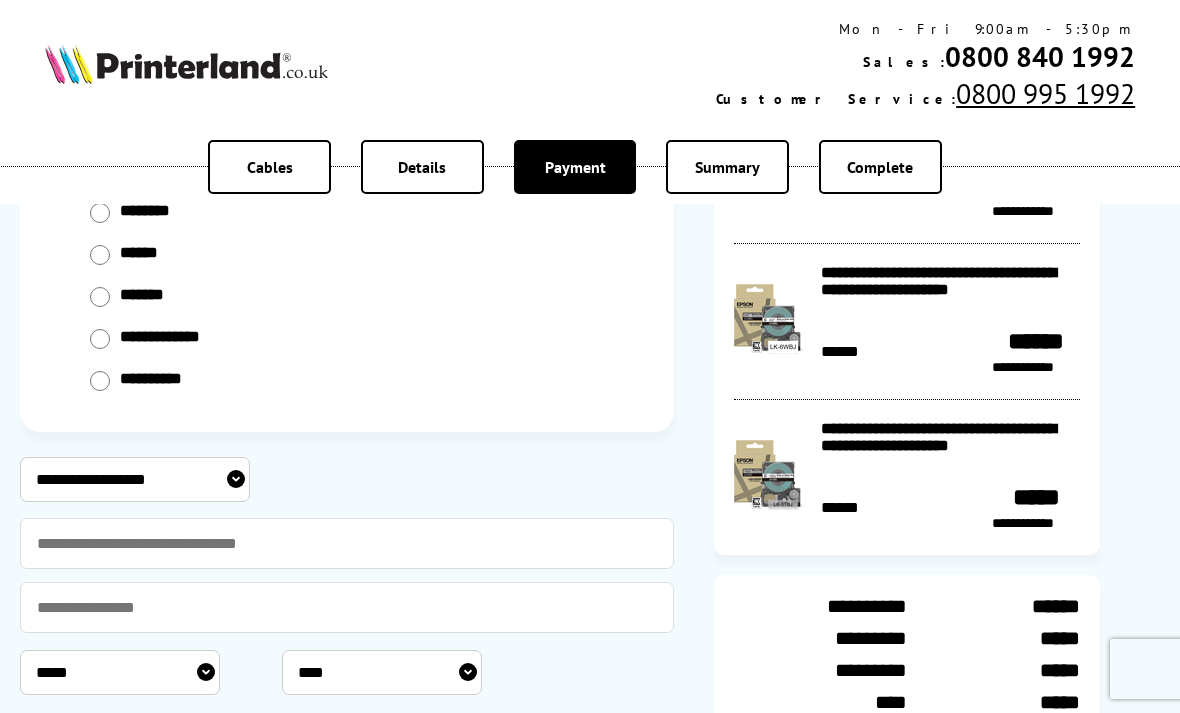 click on "**********" at bounding box center [135, 479] 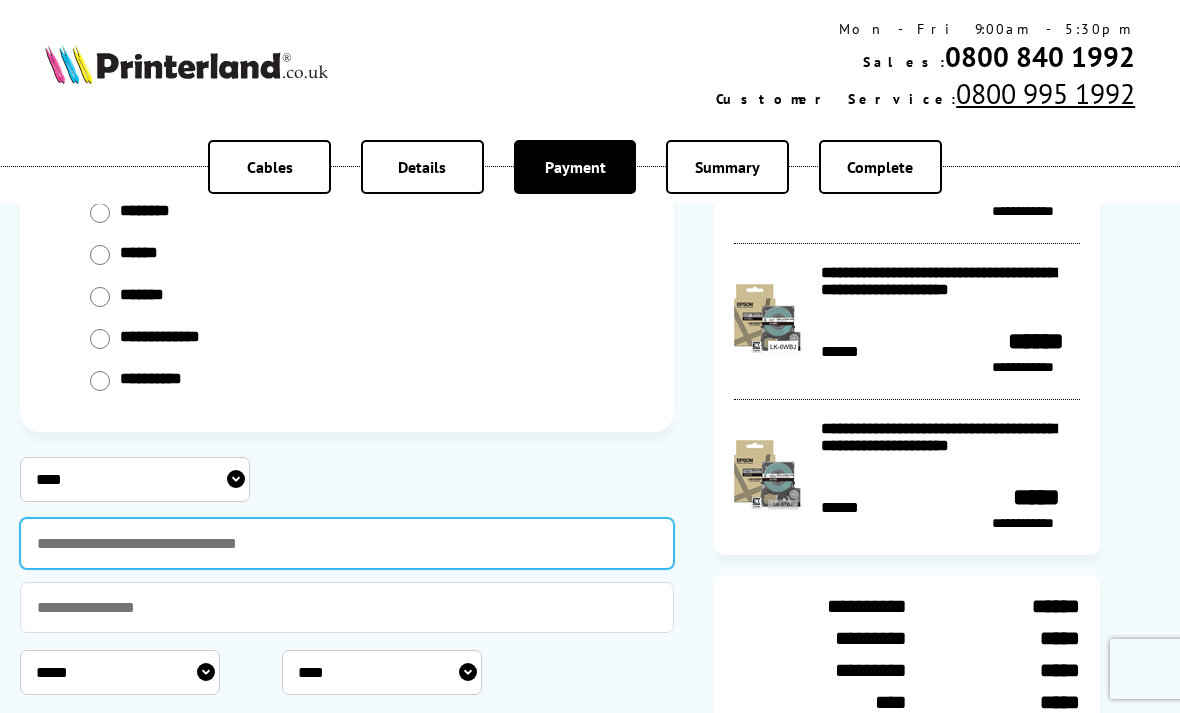 click at bounding box center [347, 543] 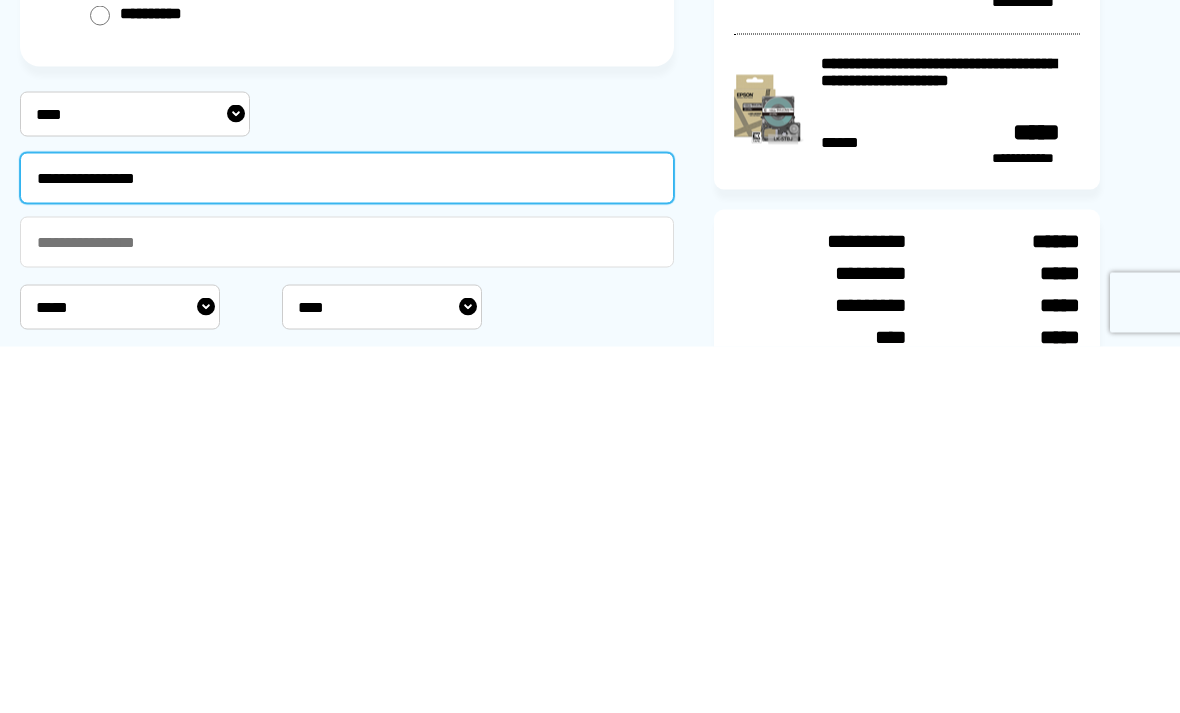 type on "**********" 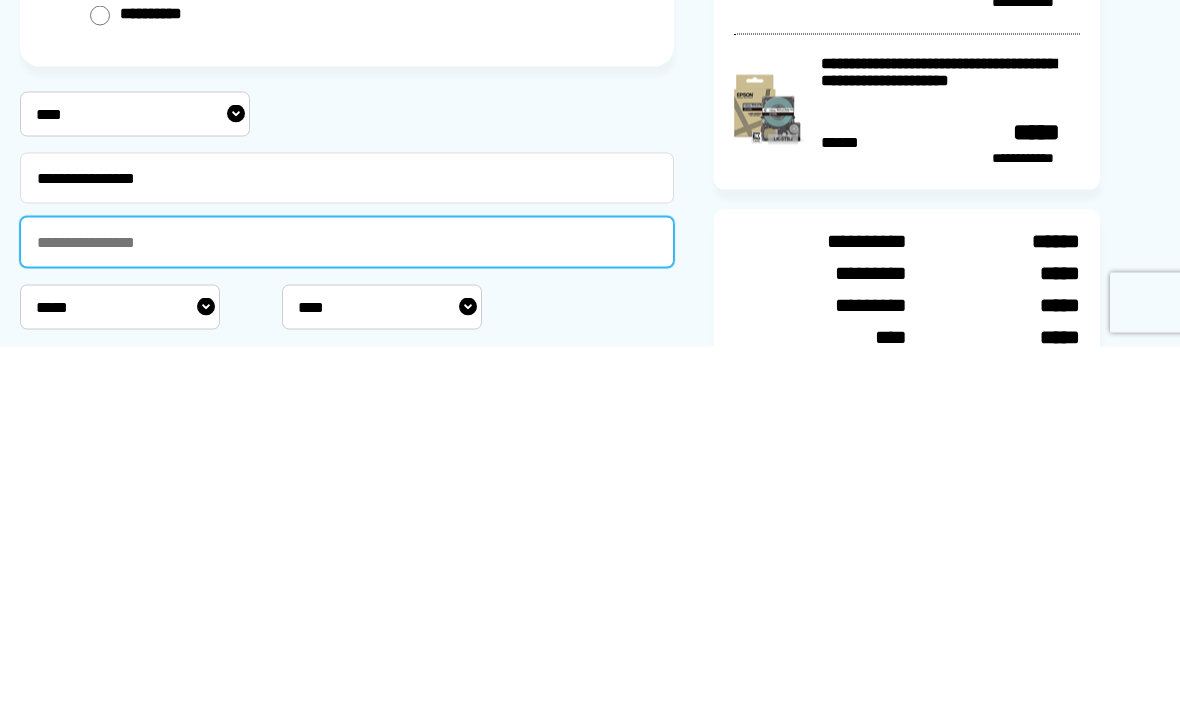click at bounding box center (347, 608) 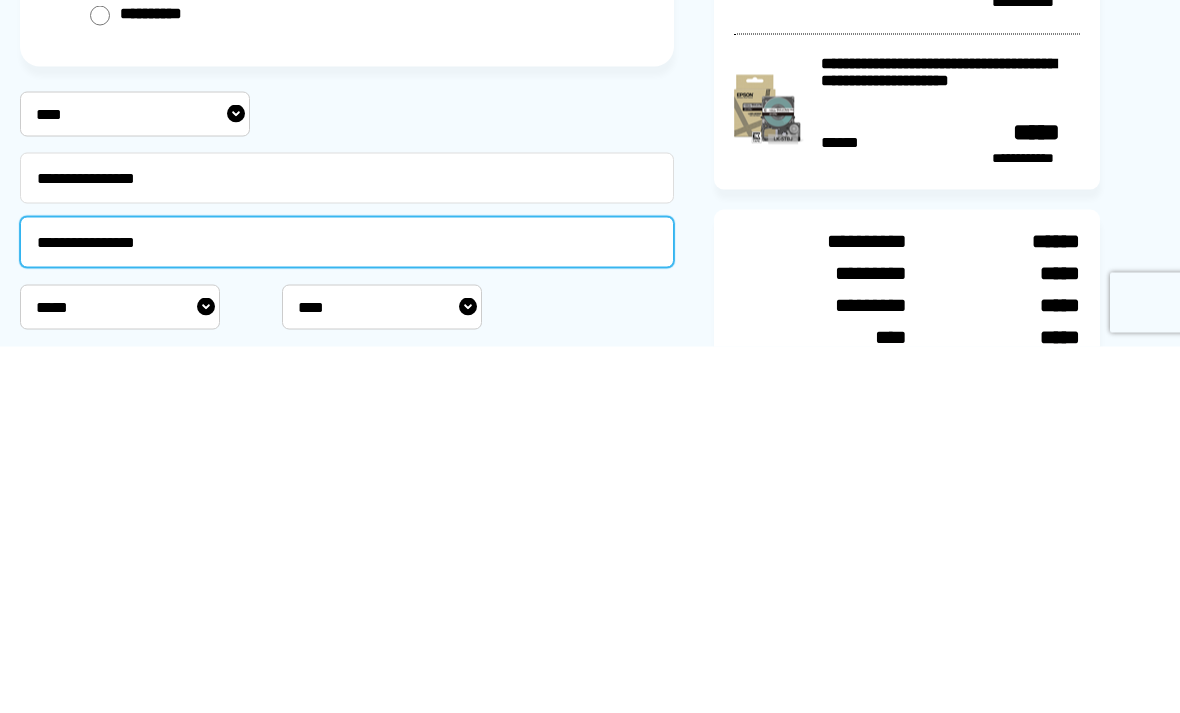 type on "**********" 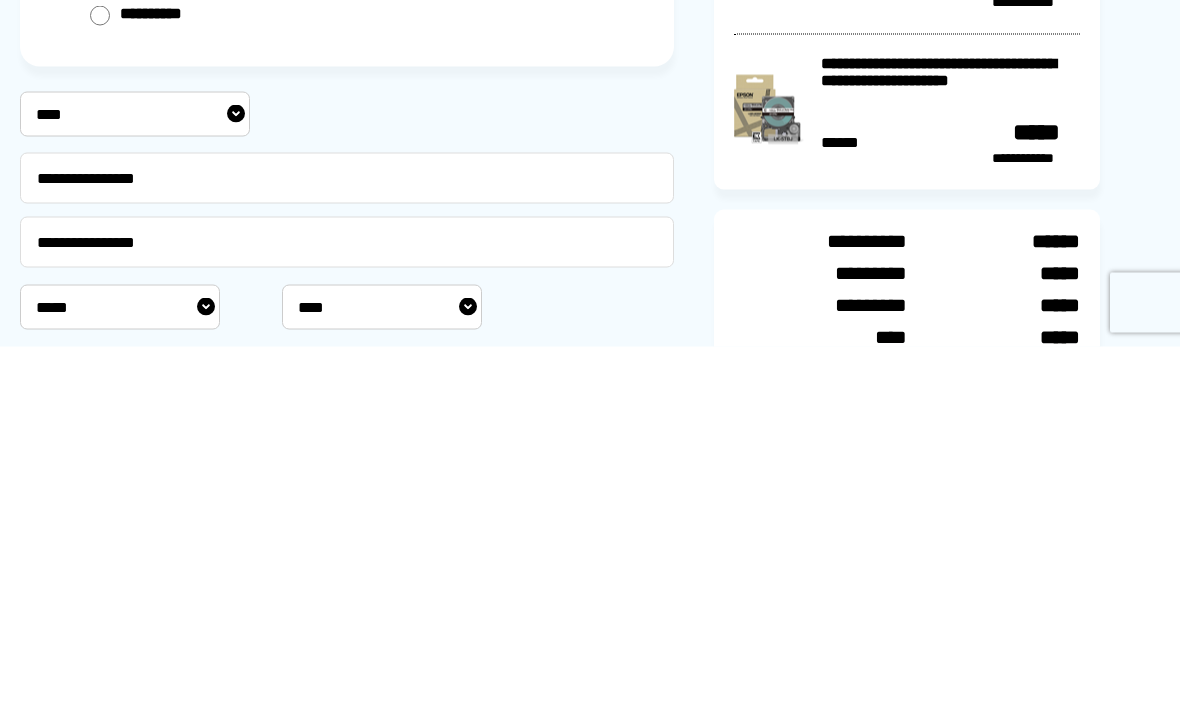 click on "*****
*
*
*
*
*
*
*
*
*
**
**
**" at bounding box center [120, 673] 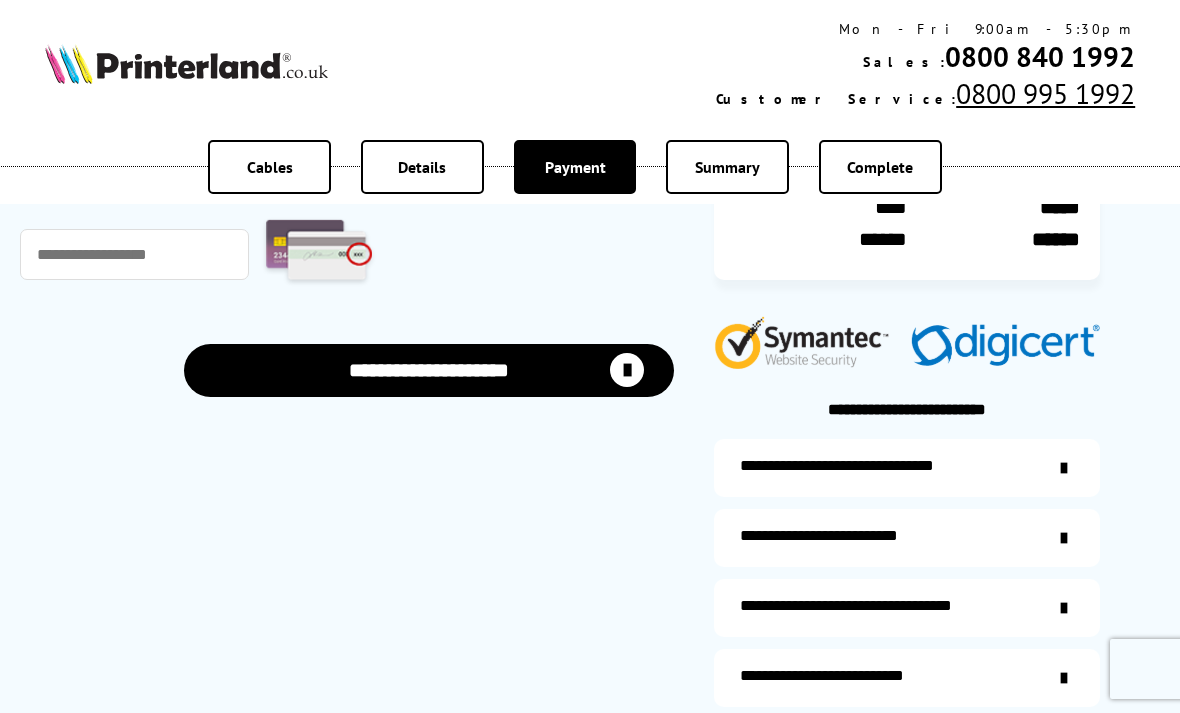 select on "*" 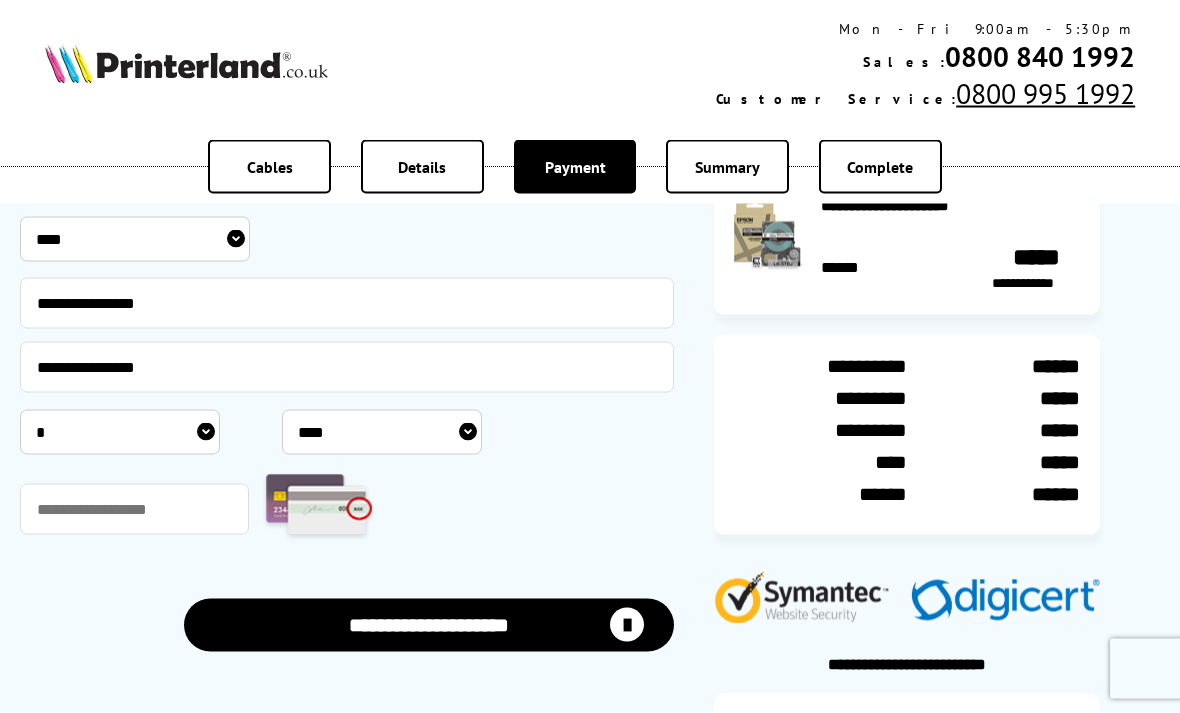 click on "****
****
****
****
****
****
****
****
****
****
****
****
****
****
****
****
****
****
****
****
****
****" at bounding box center (382, 432) 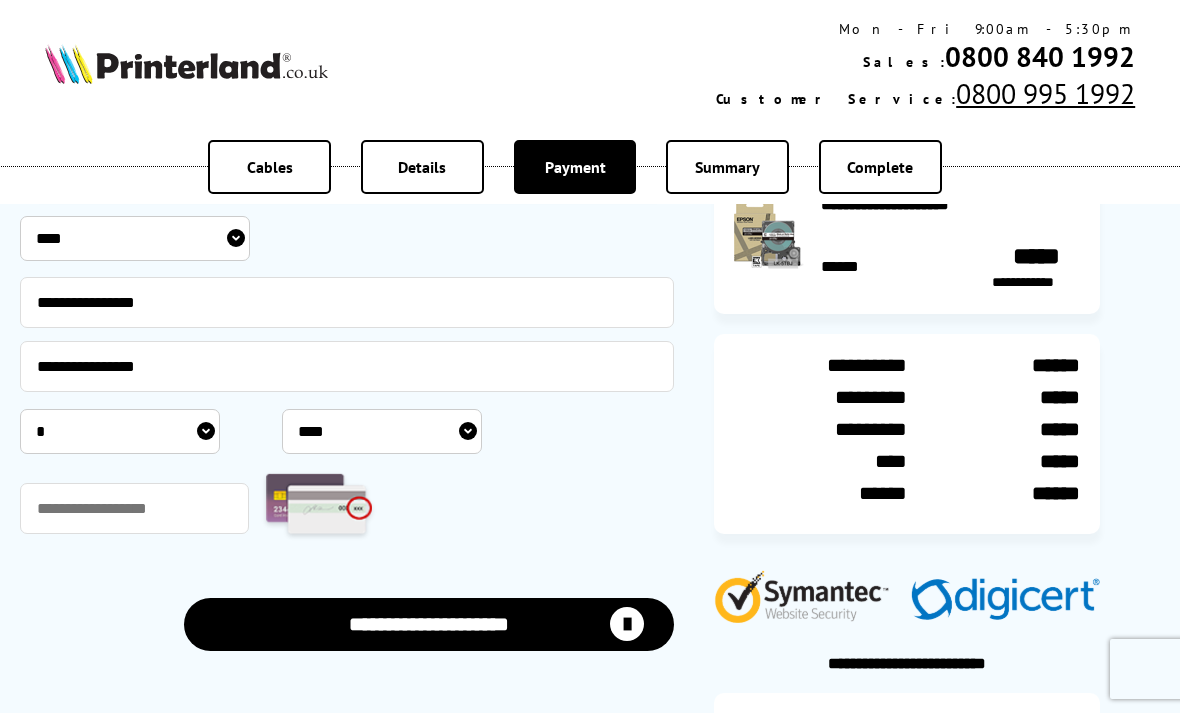 select on "****" 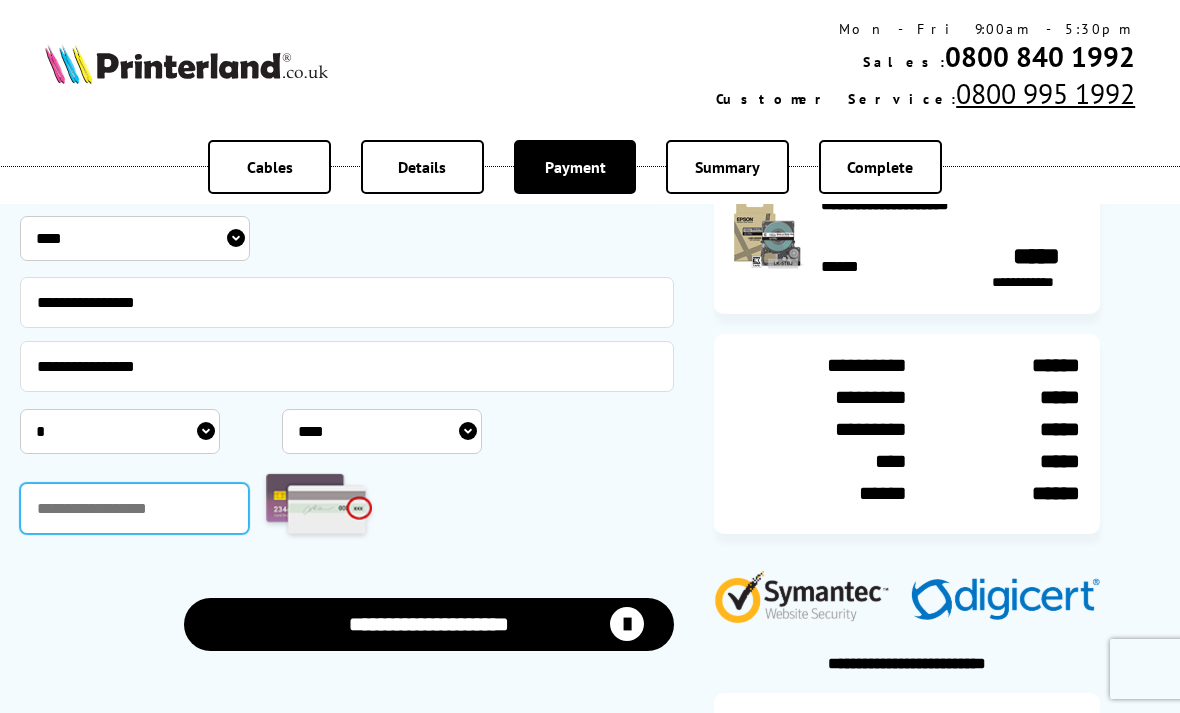 click at bounding box center [134, 508] 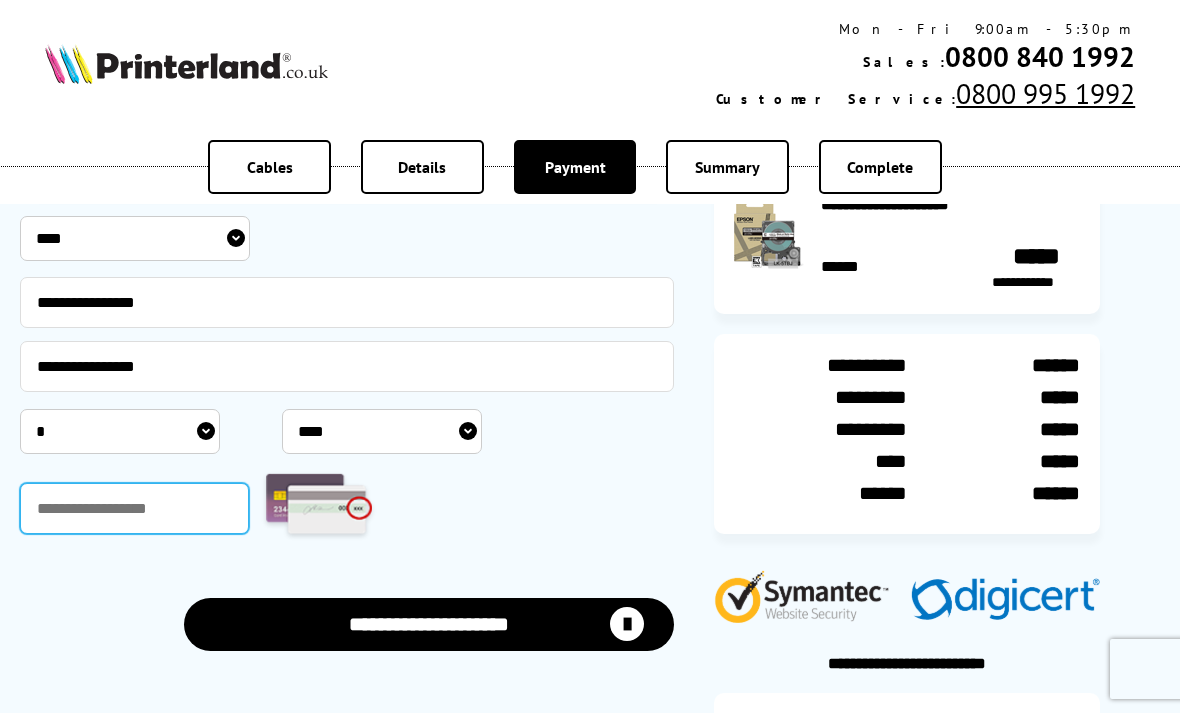 scroll, scrollTop: 409, scrollLeft: 0, axis: vertical 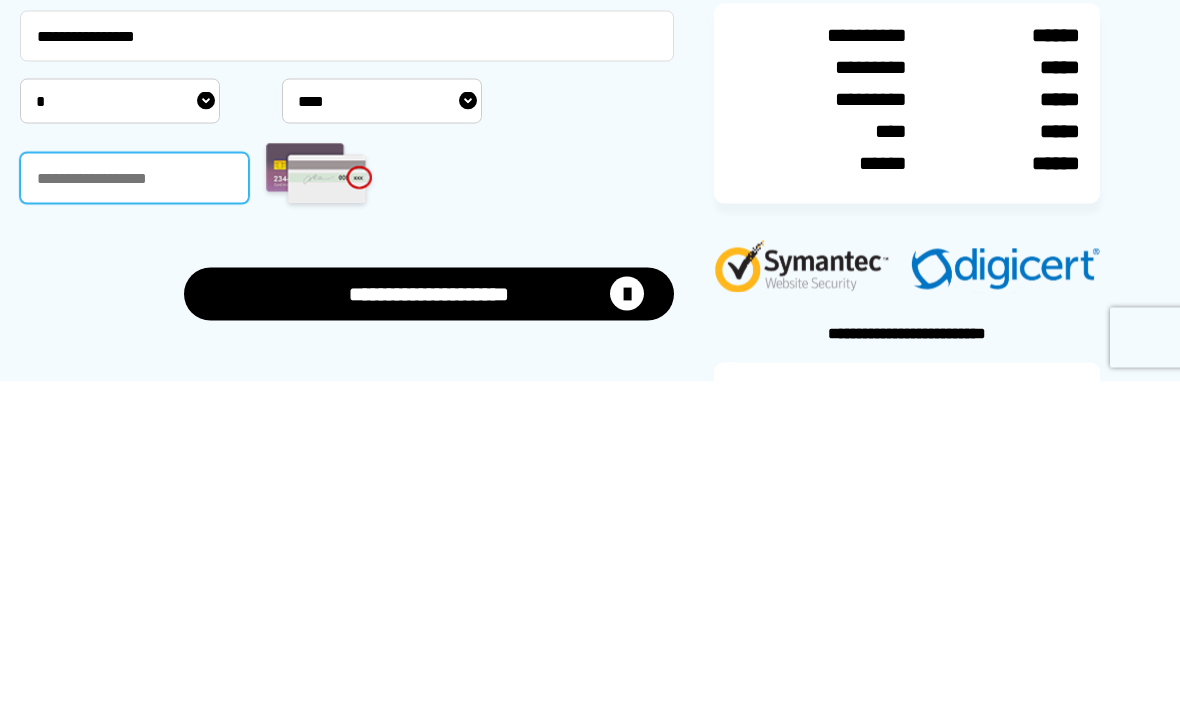 type on "*" 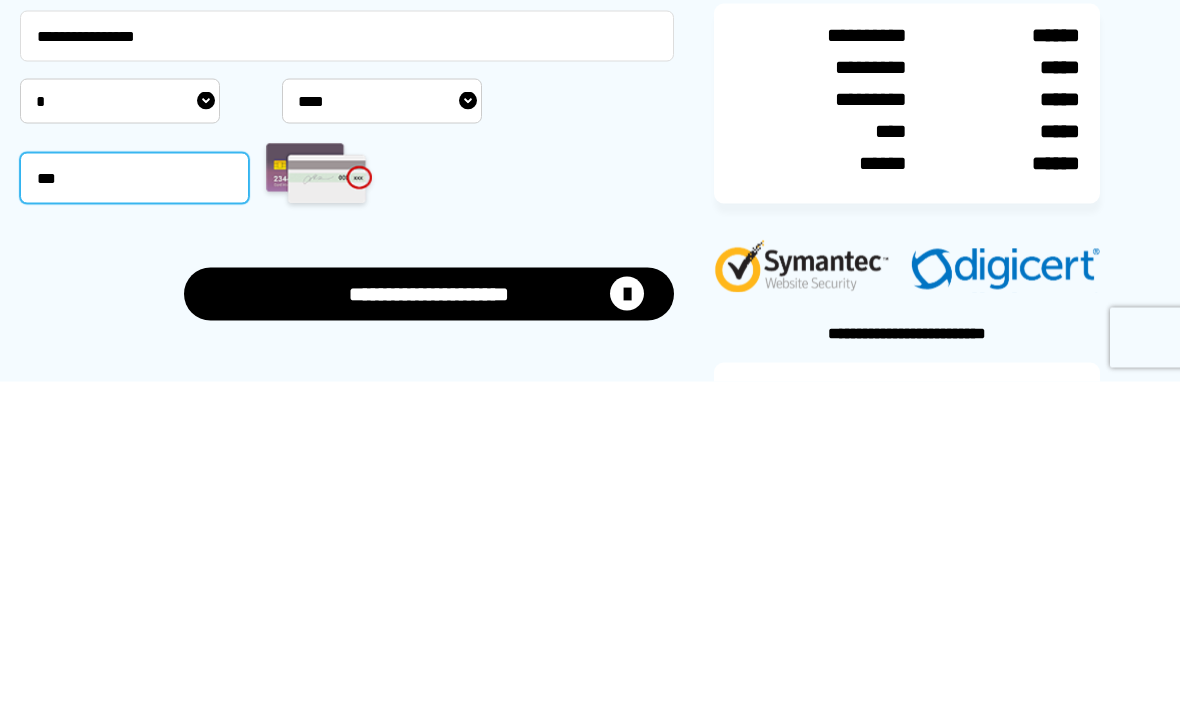 type on "***" 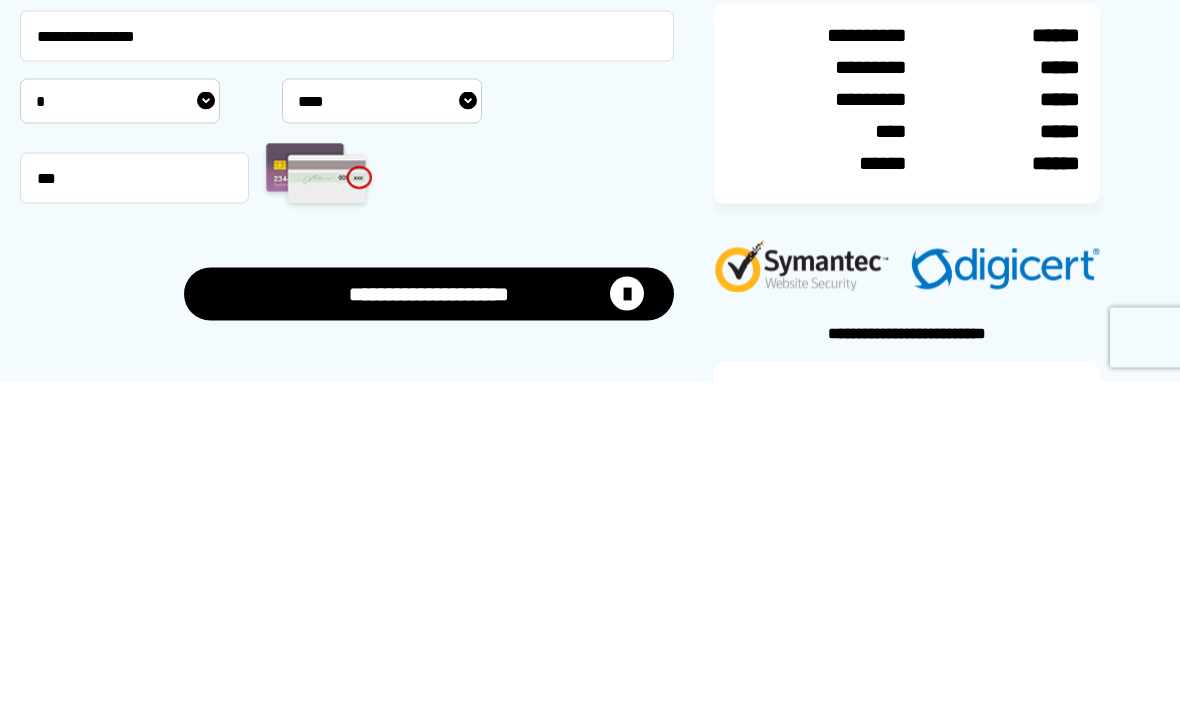 click on "**********" at bounding box center [429, 625] 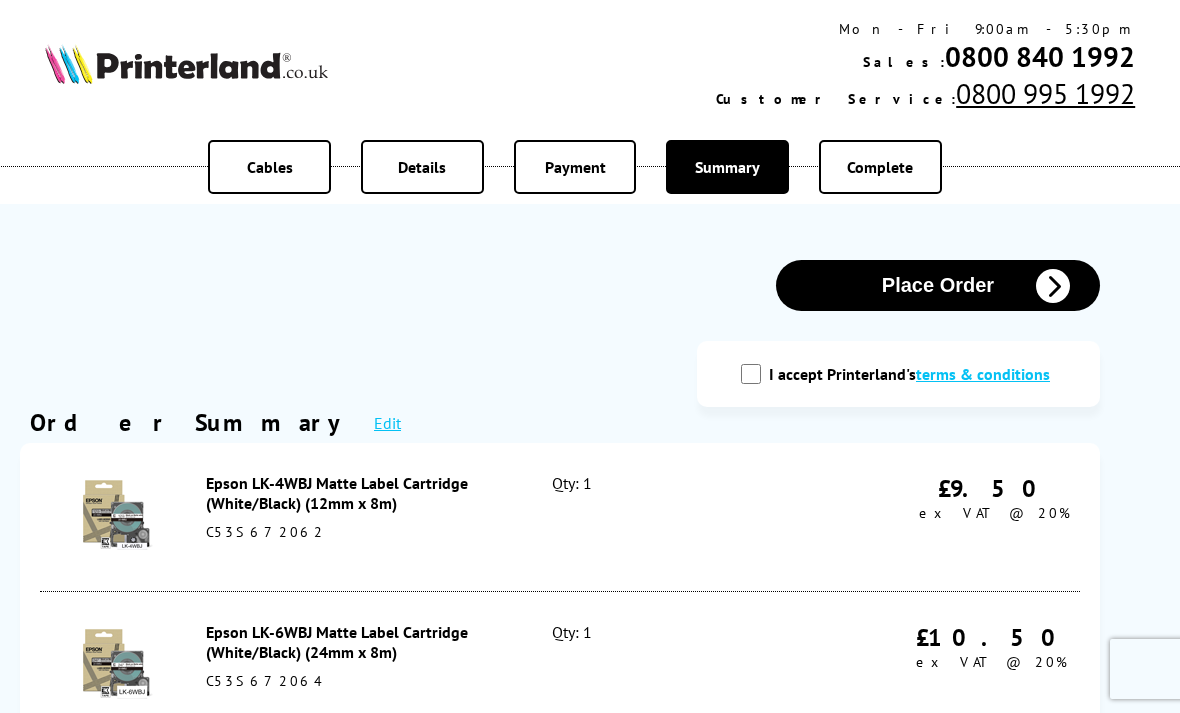 scroll, scrollTop: 0, scrollLeft: 0, axis: both 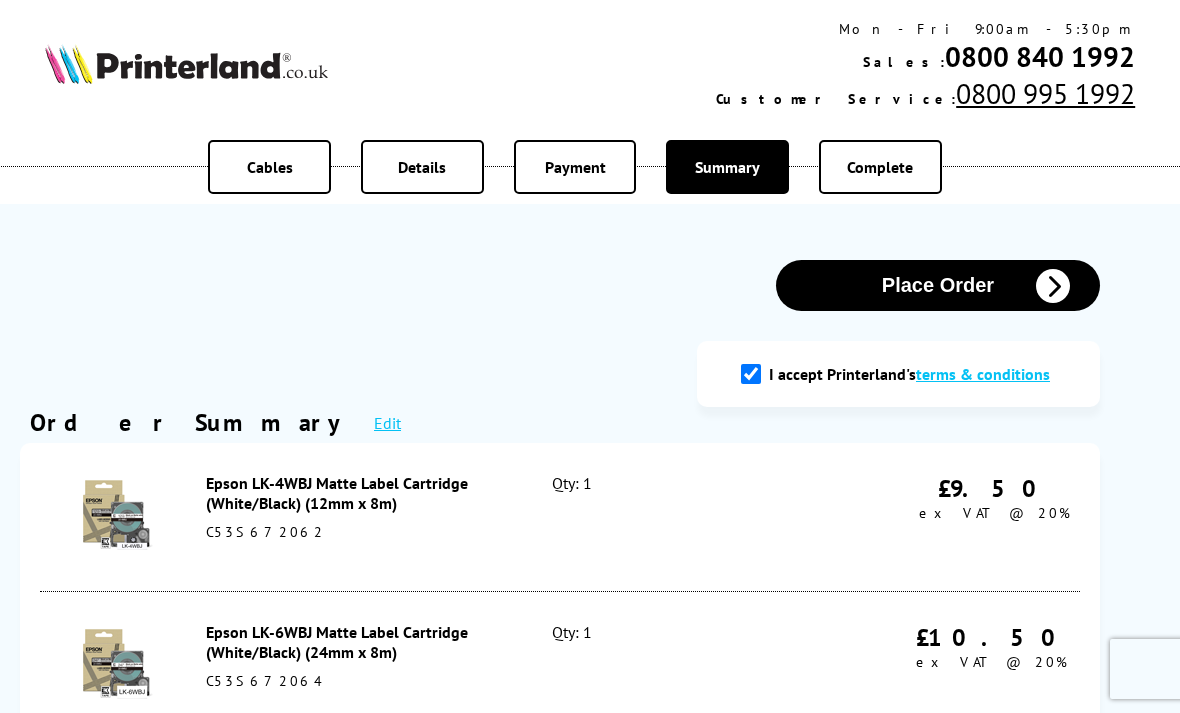 click on "Place Order" at bounding box center [938, 285] 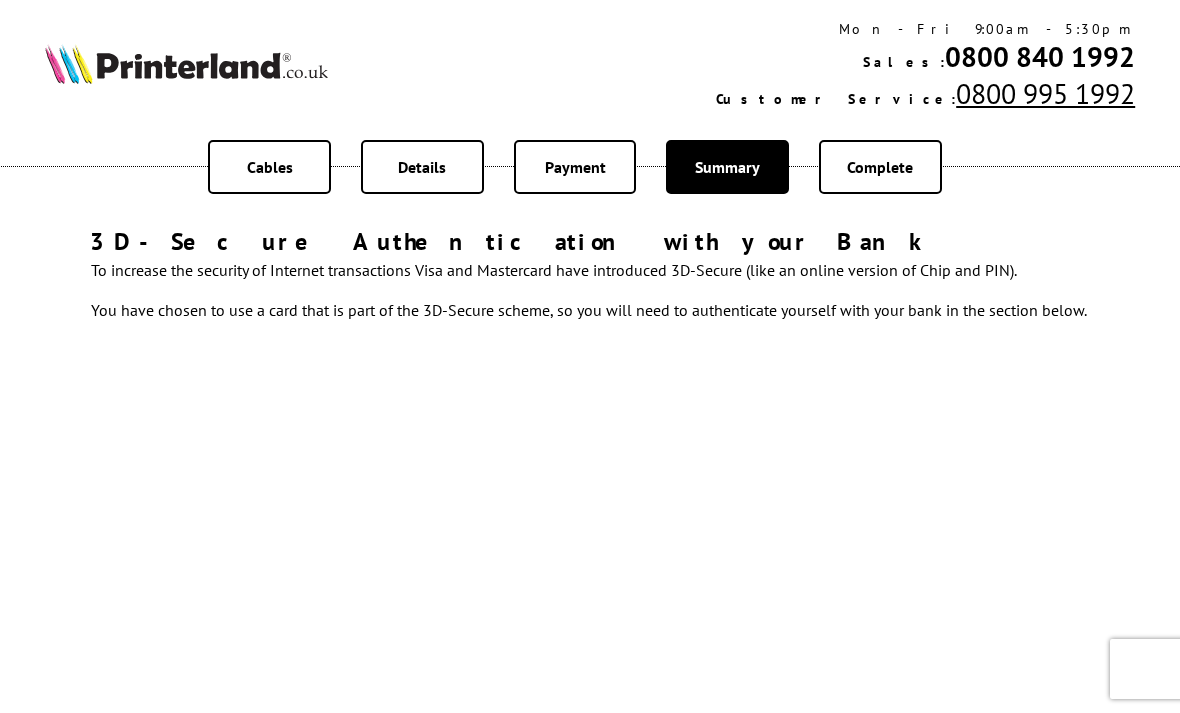 scroll, scrollTop: 0, scrollLeft: 0, axis: both 